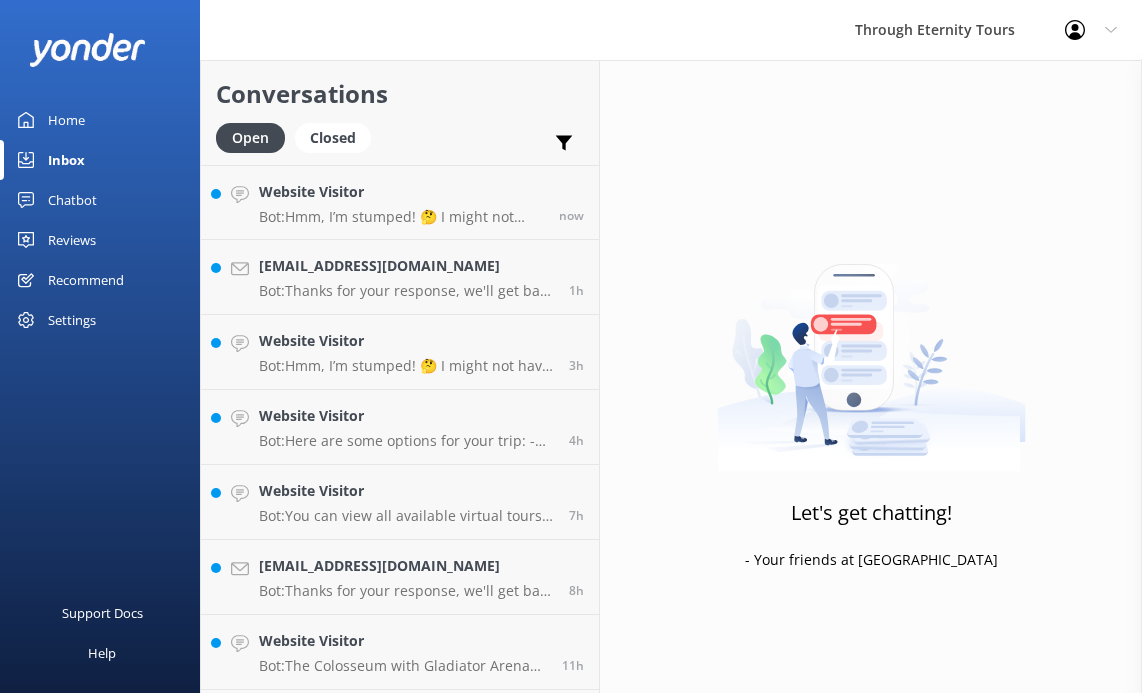 scroll, scrollTop: 0, scrollLeft: 0, axis: both 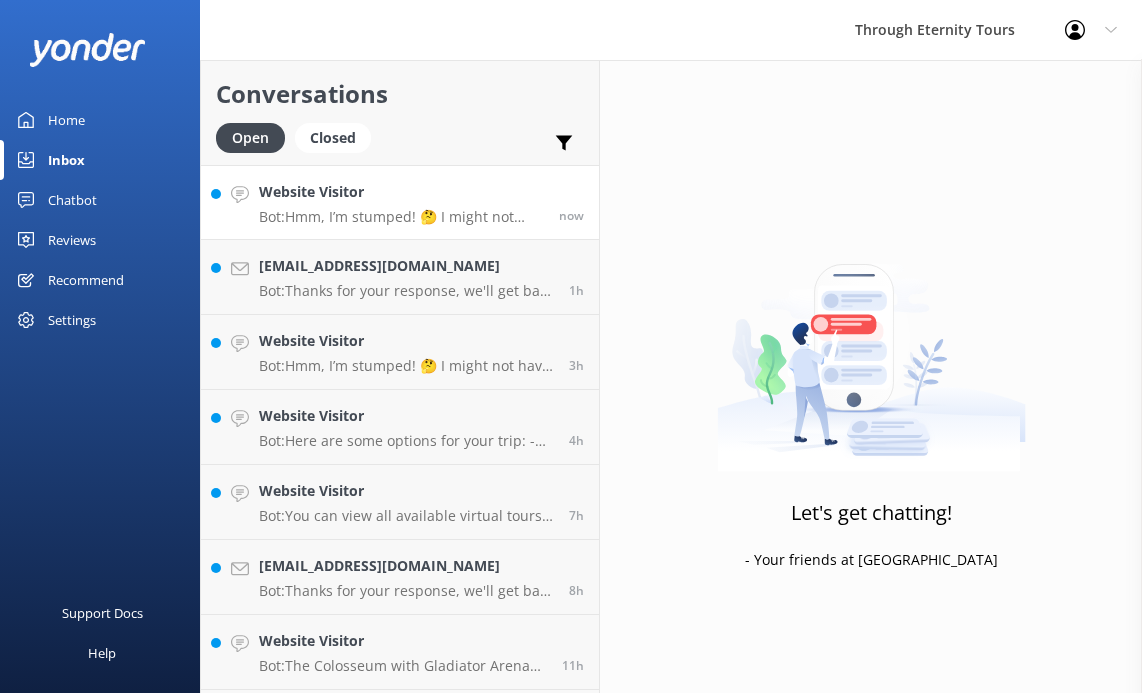 click on "Website Visitor" at bounding box center [401, 192] 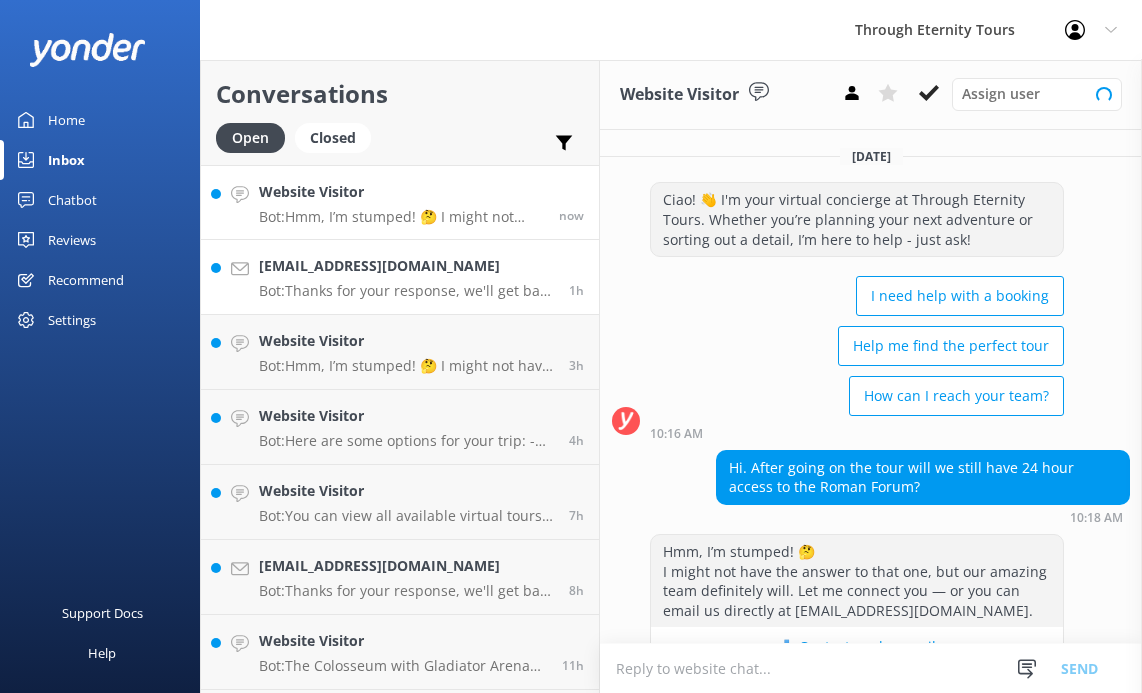 scroll, scrollTop: 53, scrollLeft: 0, axis: vertical 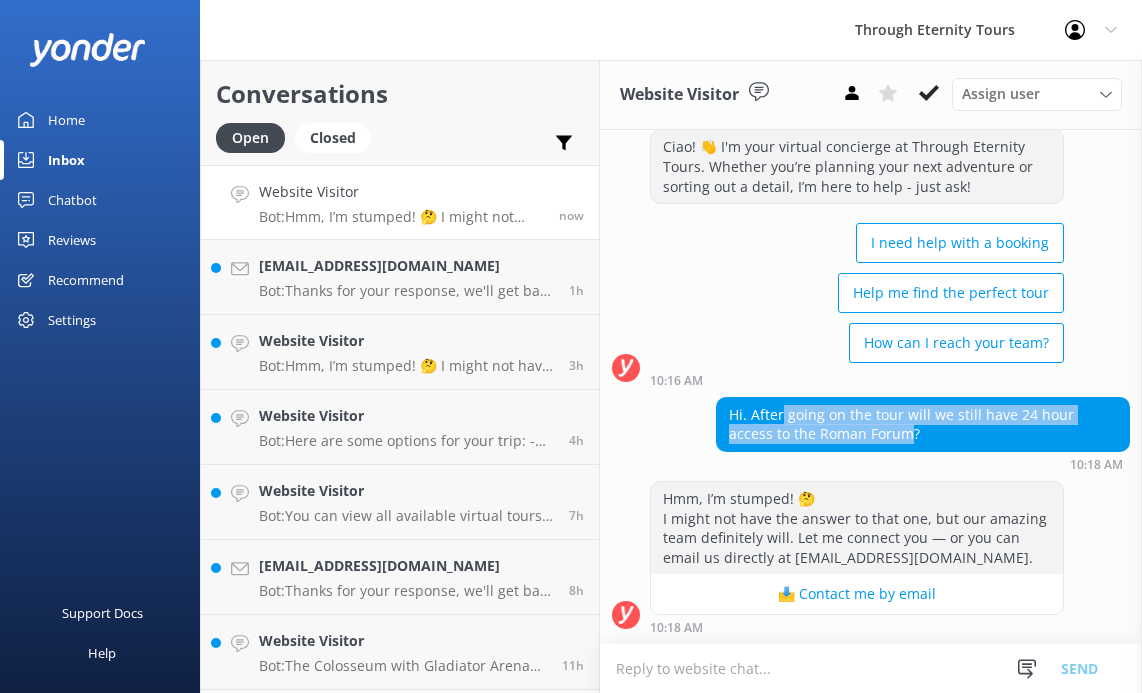 drag, startPoint x: 782, startPoint y: 416, endPoint x: 864, endPoint y: 440, distance: 85.44004 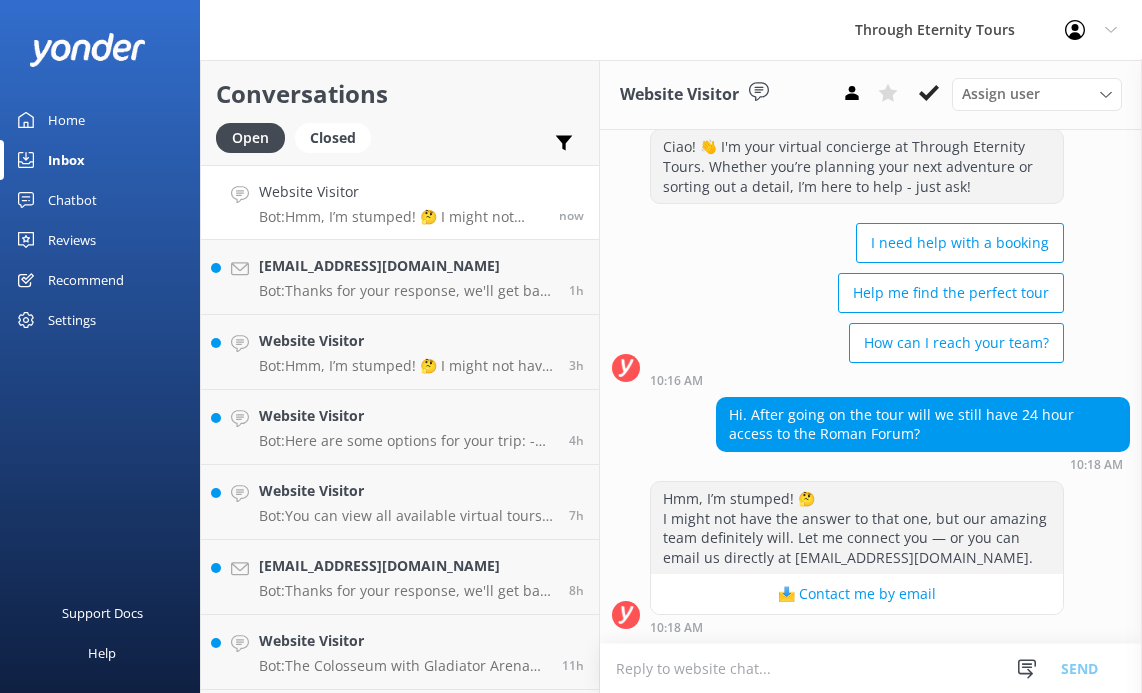 click on "Hi. After going on the tour will we still have 24 hour access to the Roman Forum?" at bounding box center [923, 424] 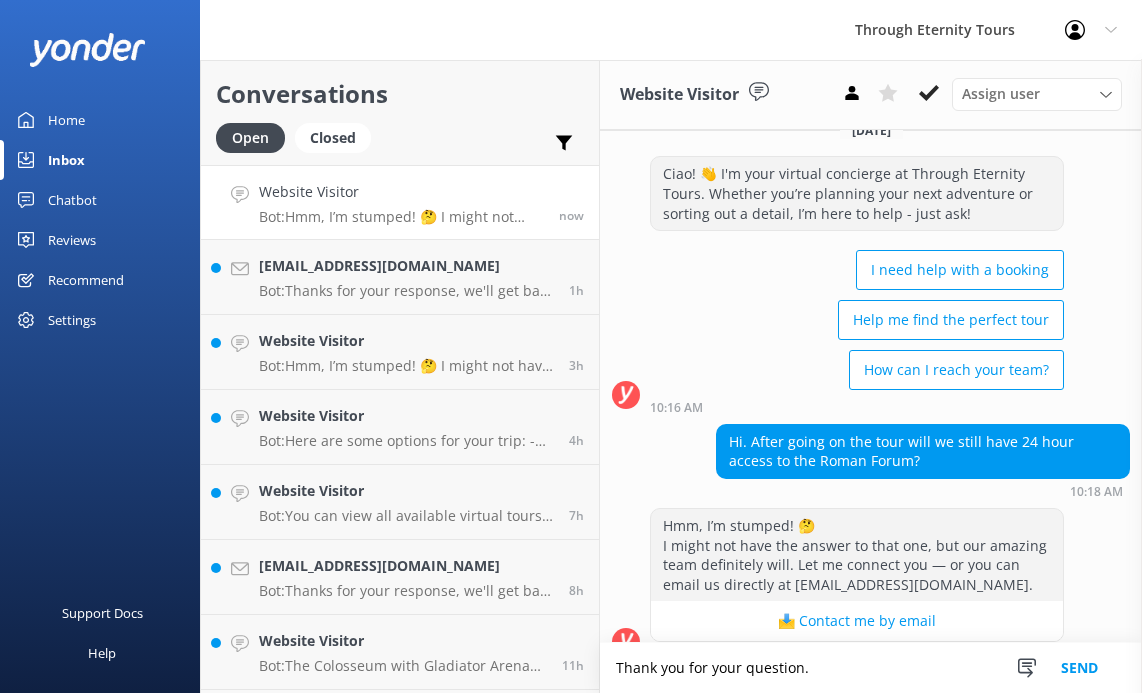 scroll, scrollTop: 54, scrollLeft: 0, axis: vertical 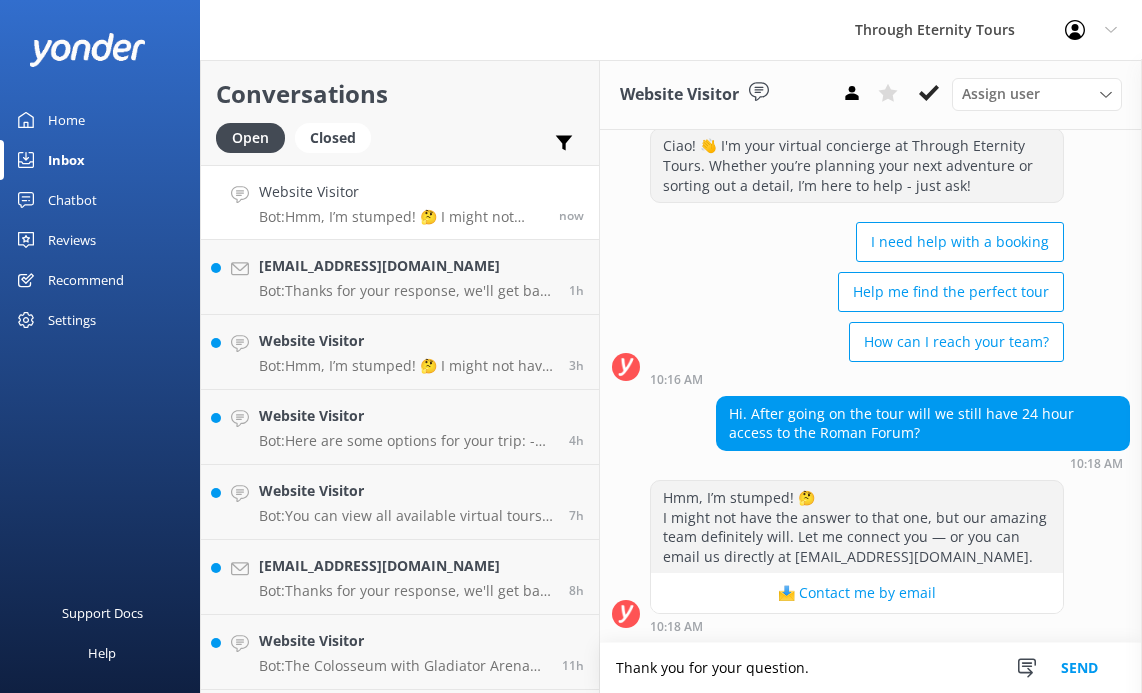 click on "Hi. After going on the tour will we still have 24 hour access to the Roman Forum?" at bounding box center (923, 423) 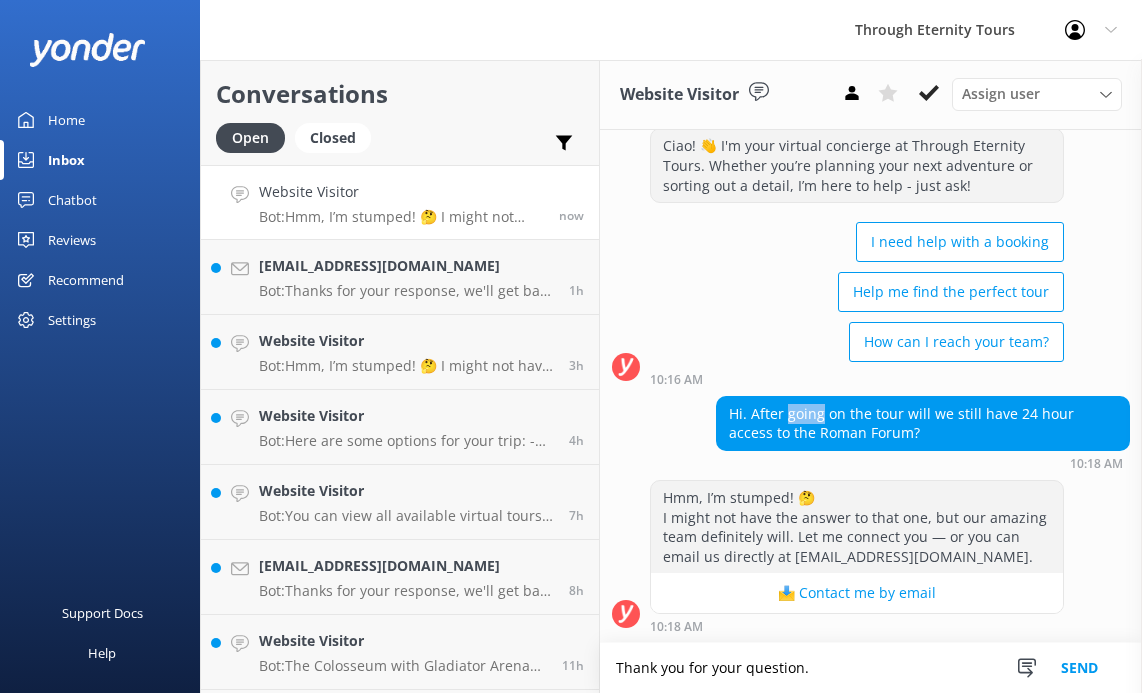 click on "Hi. After going on the tour will we still have 24 hour access to the Roman Forum?" at bounding box center (923, 423) 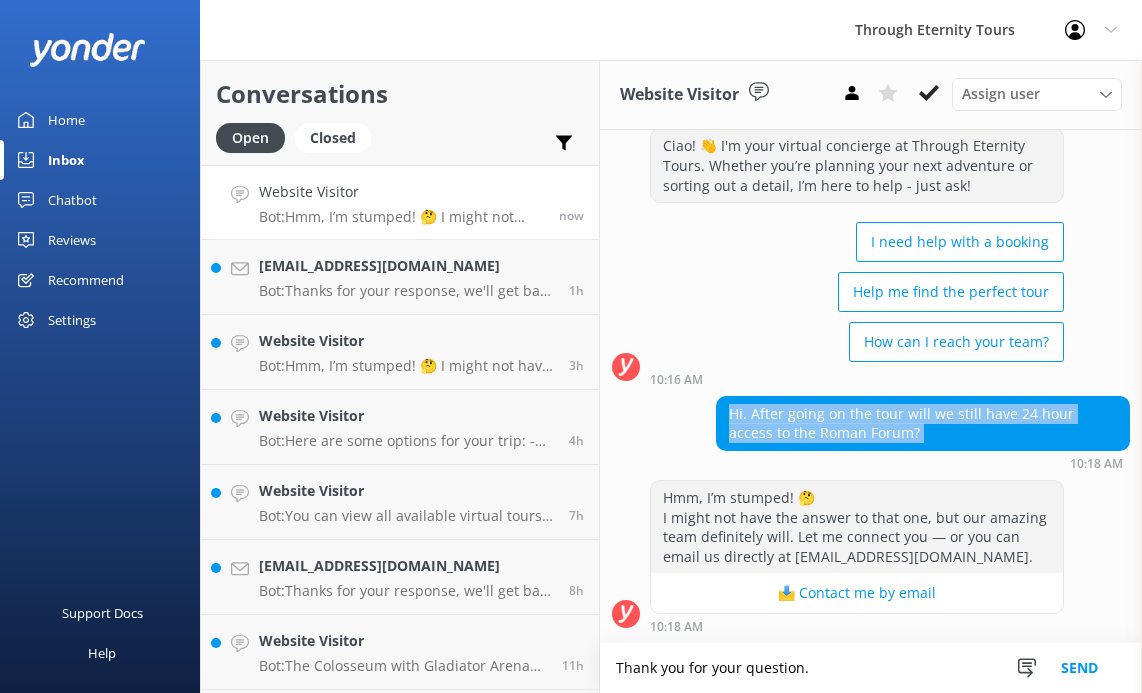 click on "Hi. After going on the tour will we still have 24 hour access to the Roman Forum?" at bounding box center [923, 423] 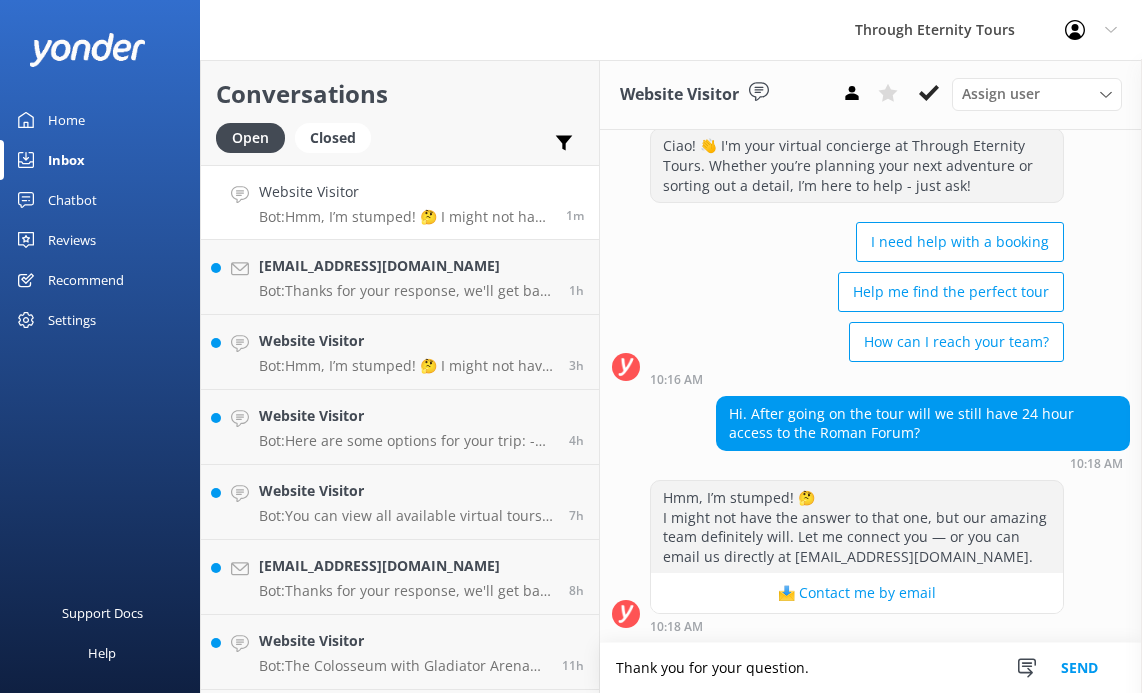 click on "Thank you for your question." at bounding box center (871, 668) 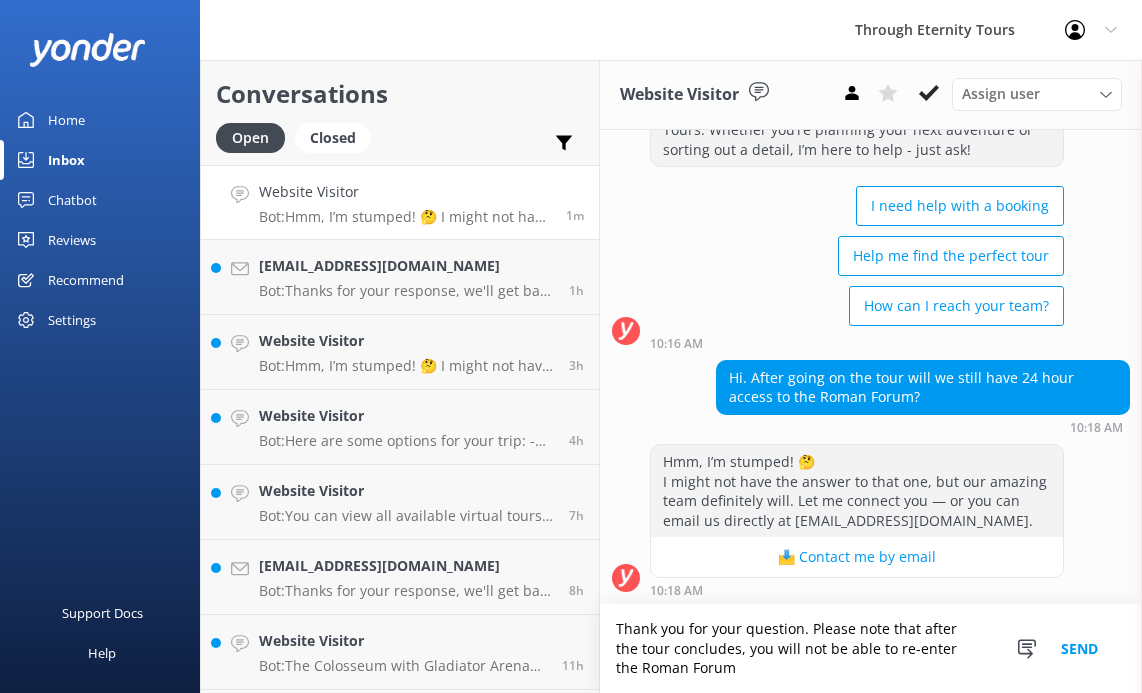 scroll, scrollTop: 93, scrollLeft: 0, axis: vertical 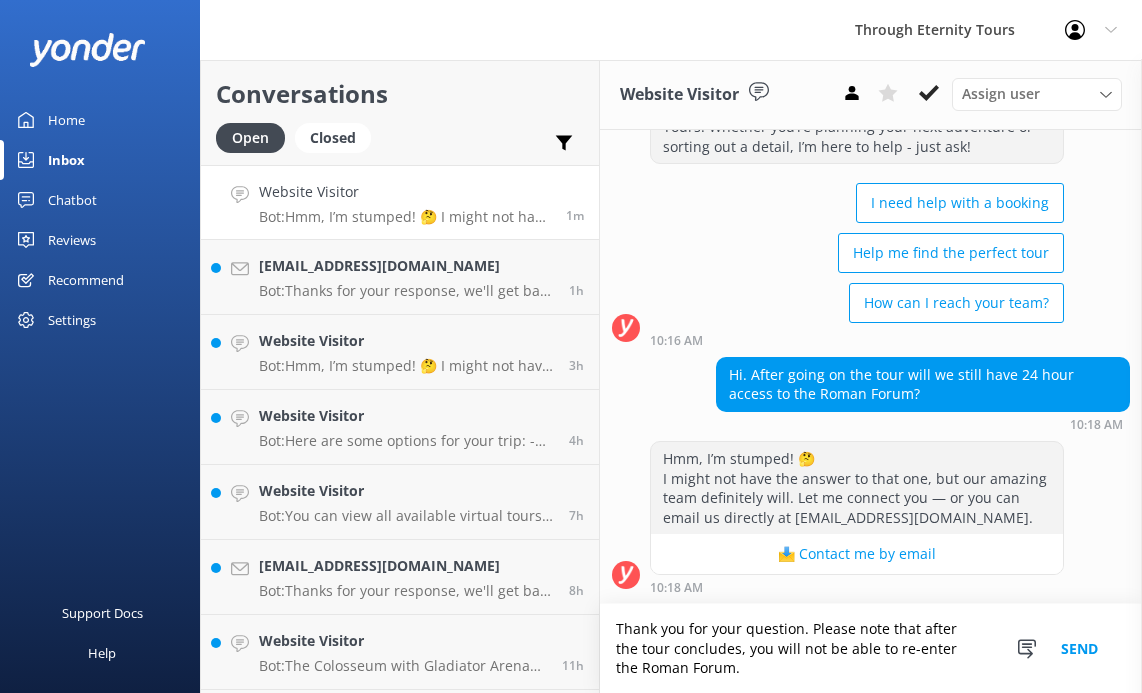 click on "Thank you for your question. Please note that after the tour concludes, you will not be able to re-enter the Roman Forum." at bounding box center (871, 648) 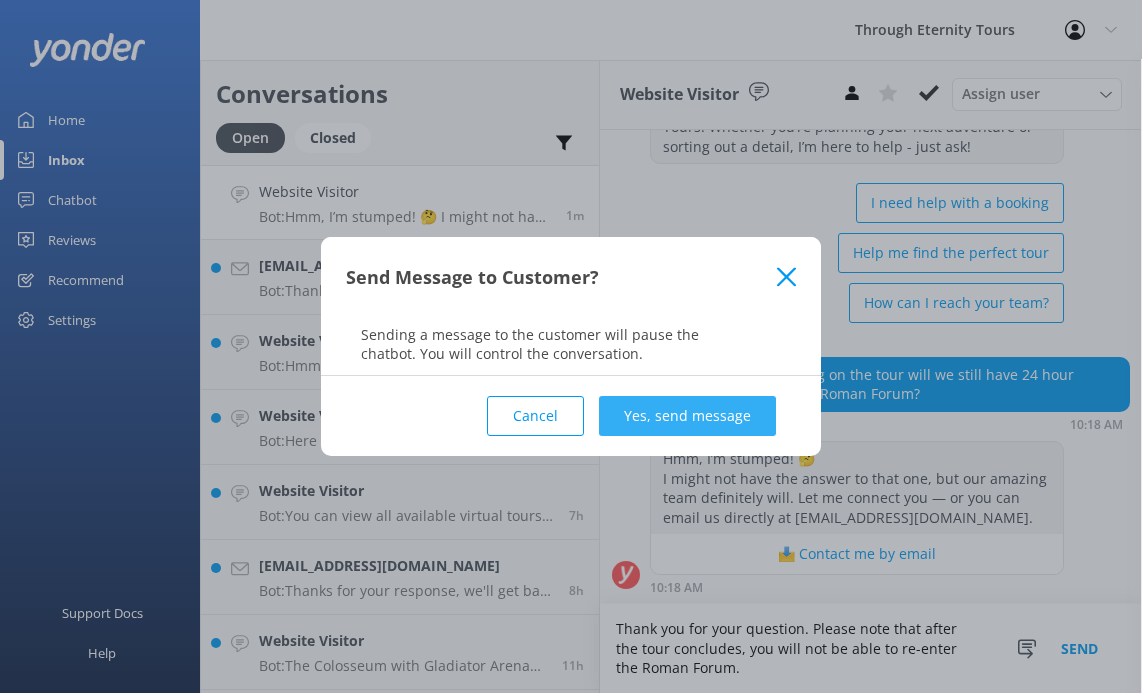 click on "Yes, send message" at bounding box center (687, 416) 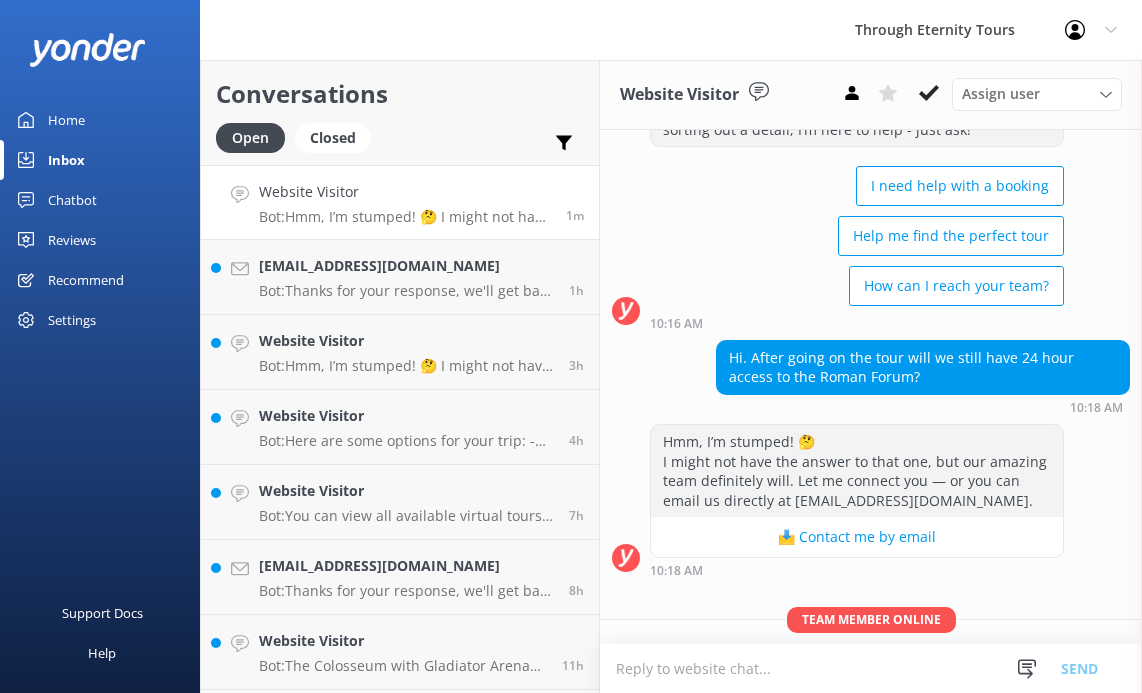 scroll, scrollTop: 222, scrollLeft: 0, axis: vertical 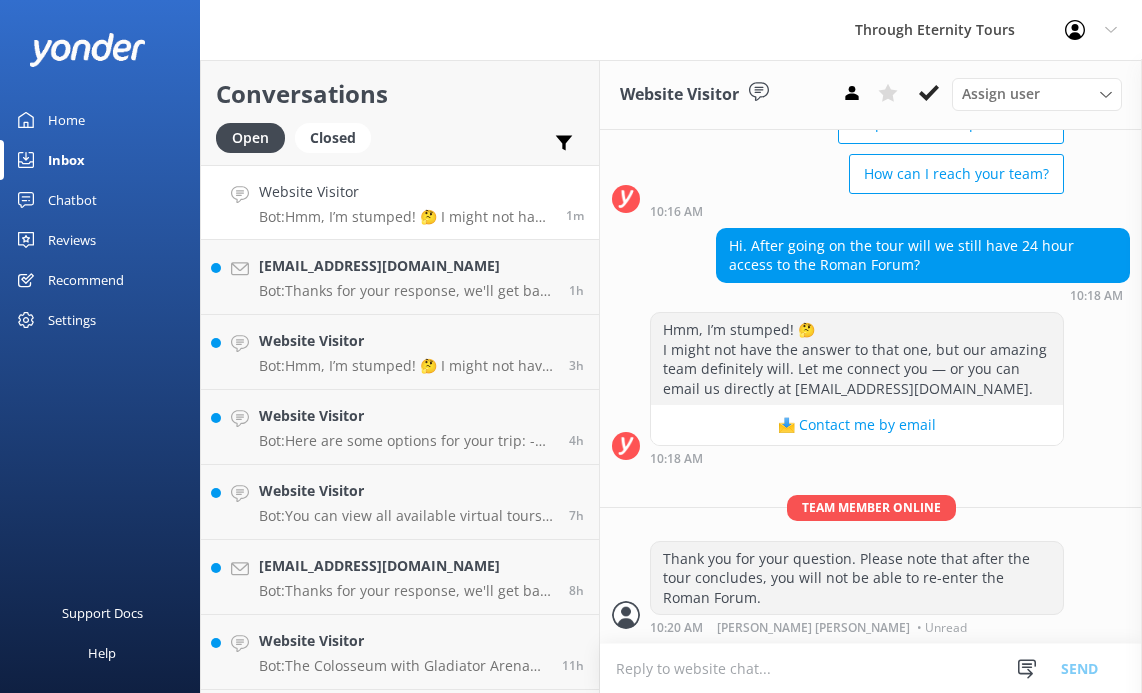 click at bounding box center (871, 668) 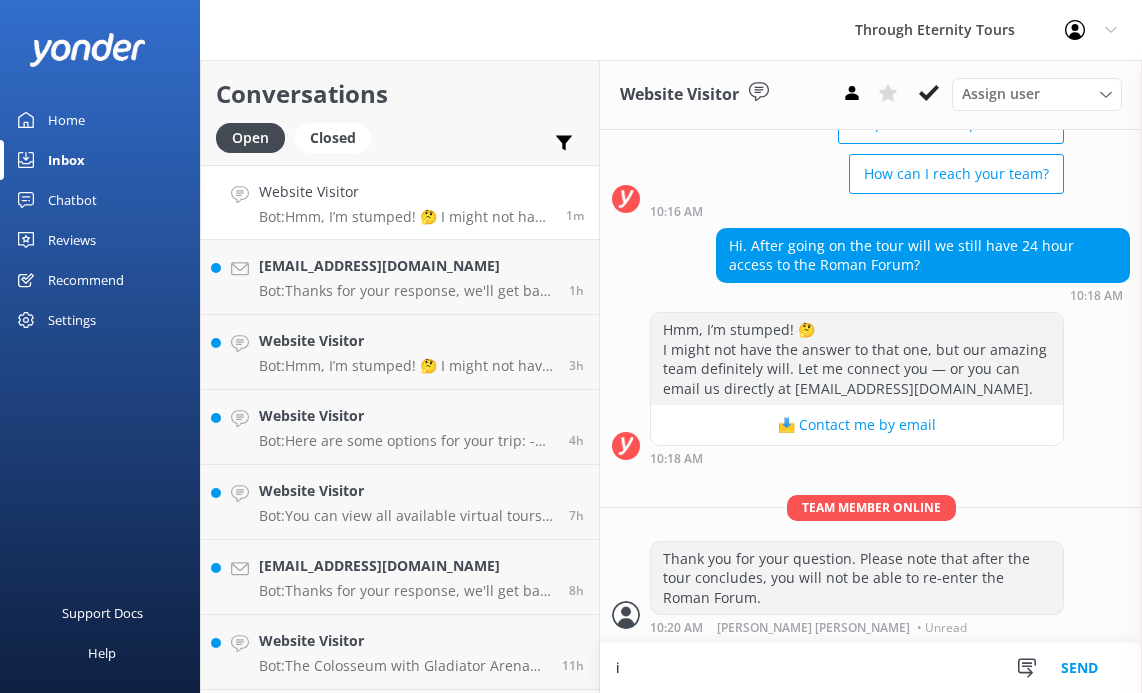 scroll, scrollTop: 223, scrollLeft: 0, axis: vertical 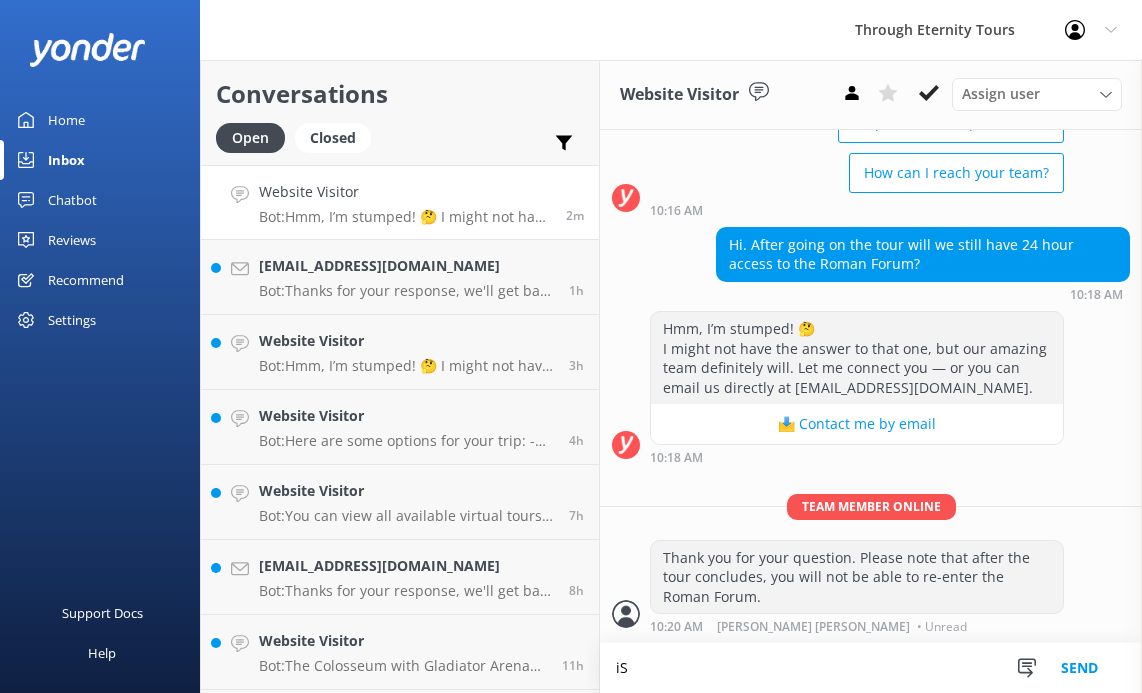 type on "i" 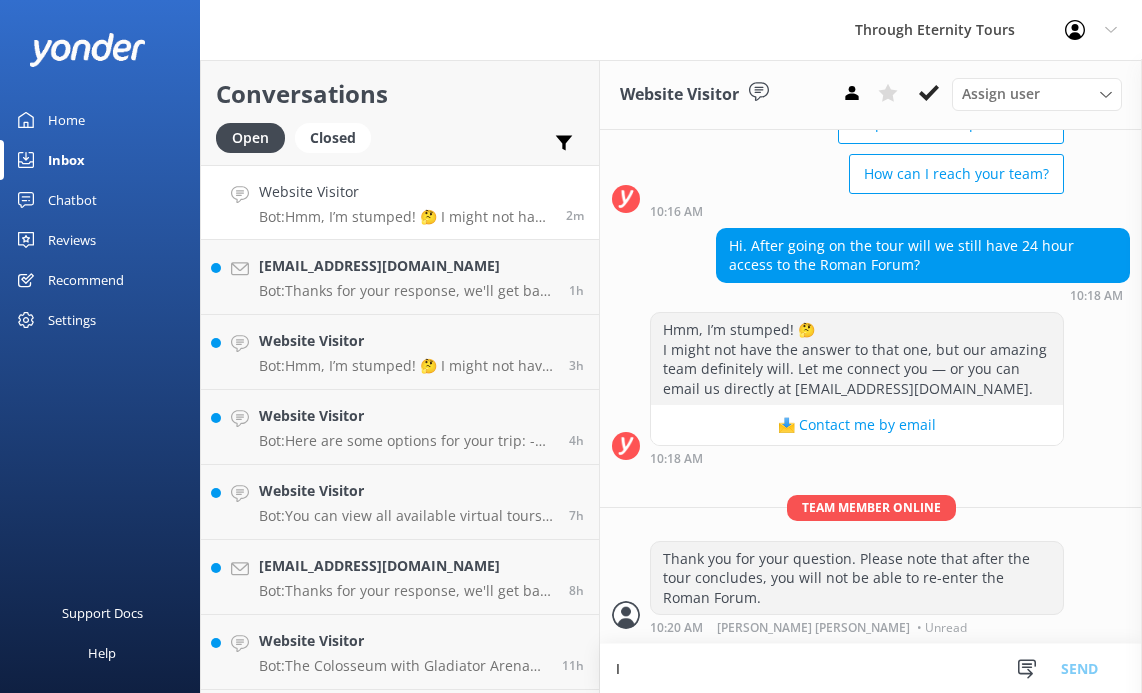 scroll, scrollTop: 223, scrollLeft: 0, axis: vertical 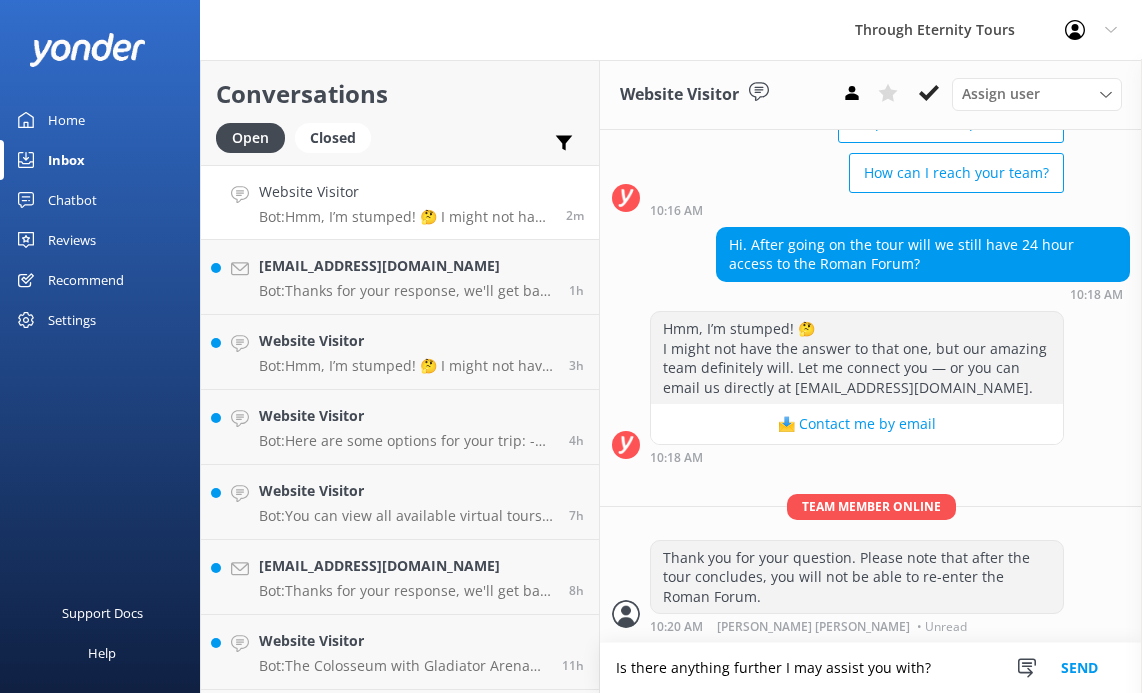 type on "Is there anything further I may assist you with?" 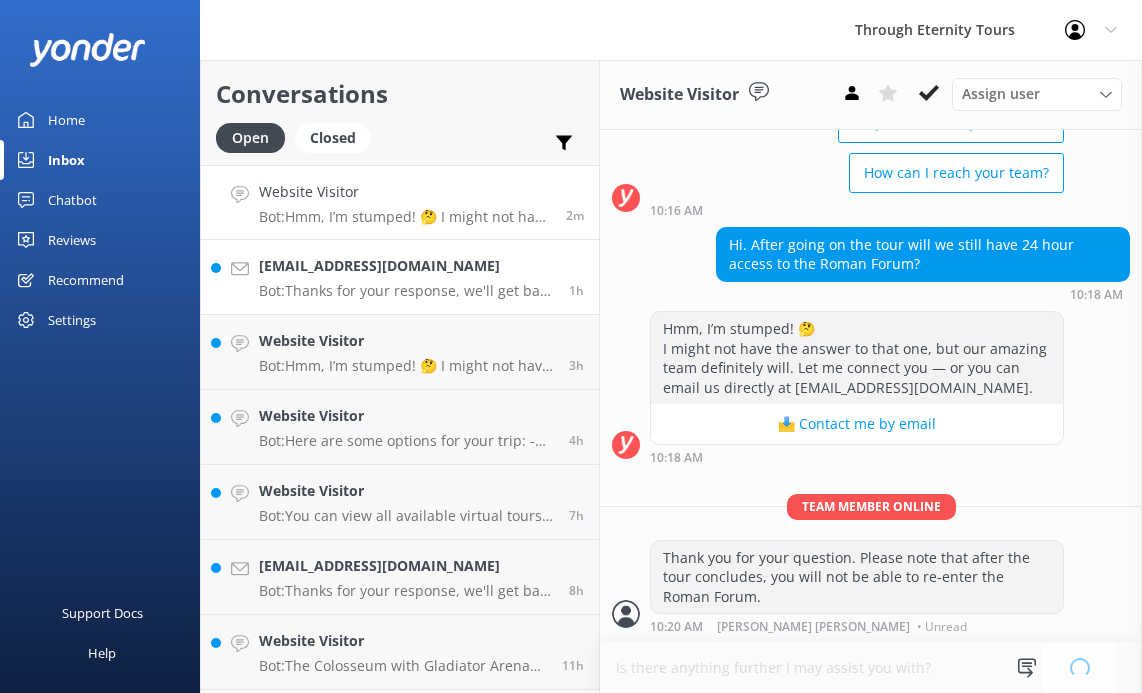 type 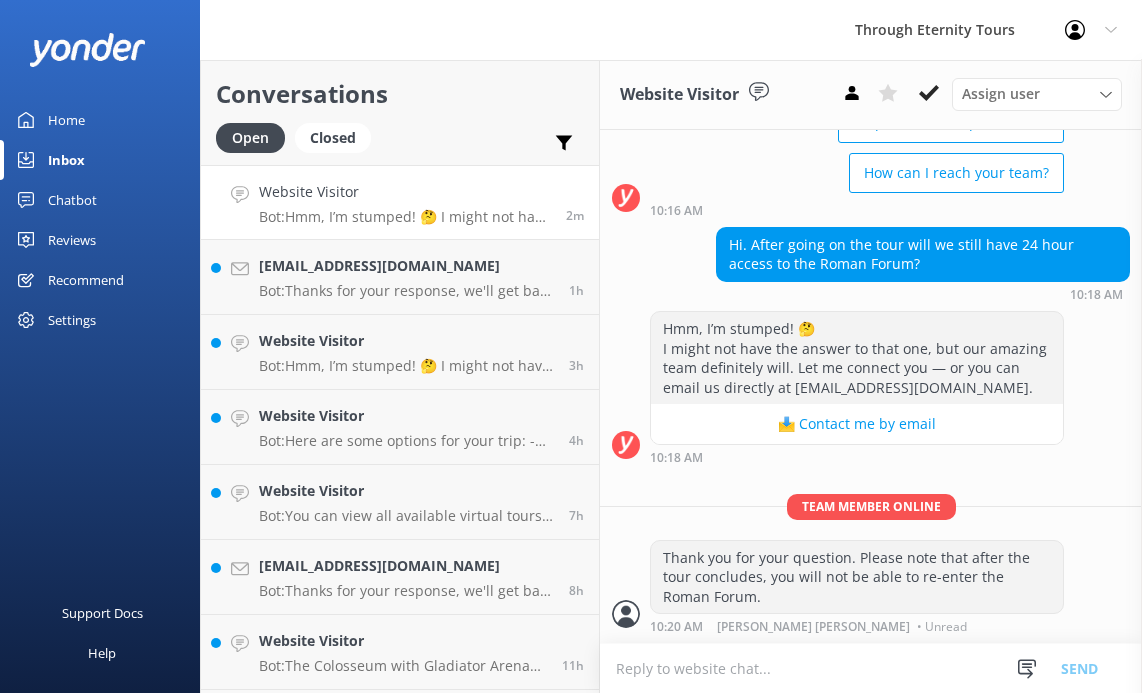 scroll, scrollTop: 263, scrollLeft: 0, axis: vertical 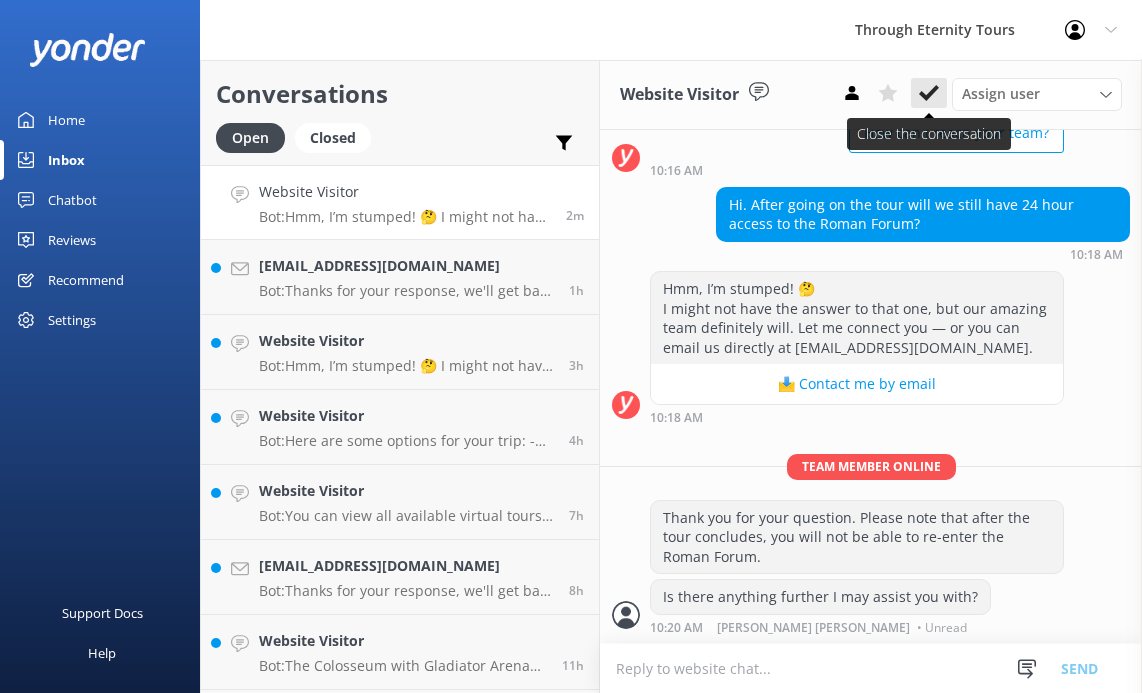 click 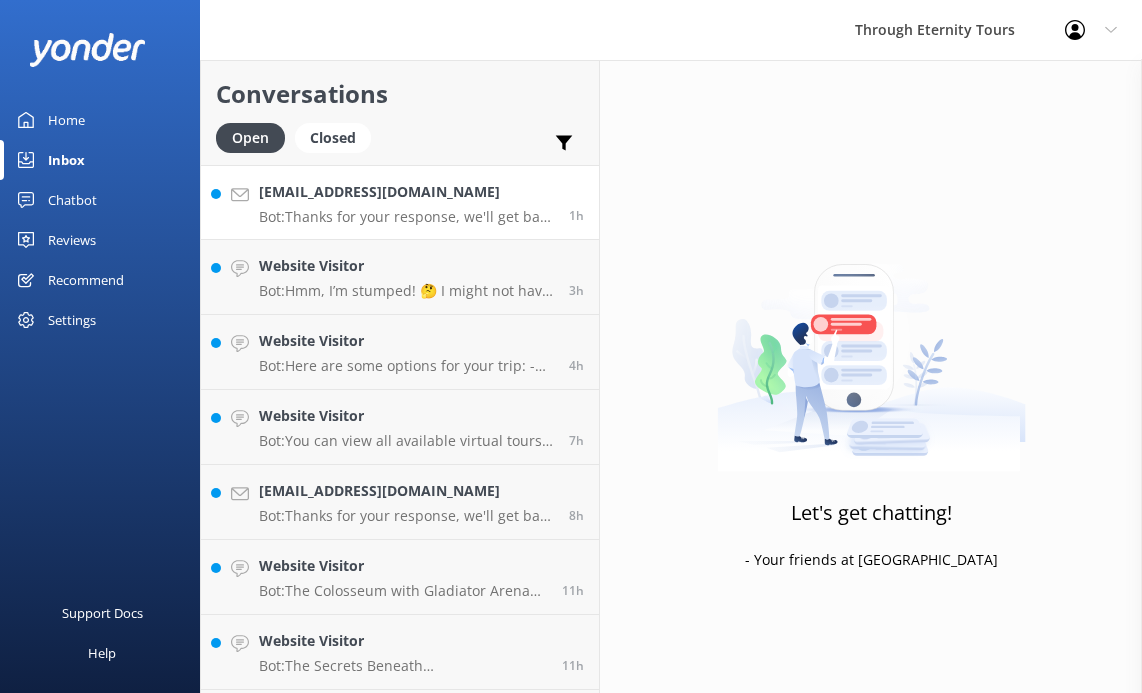 click on "[EMAIL_ADDRESS][DOMAIN_NAME] Bot:  Thanks for your response, we'll get back to you as soon as we can during opening hours. 1h" at bounding box center (400, 202) 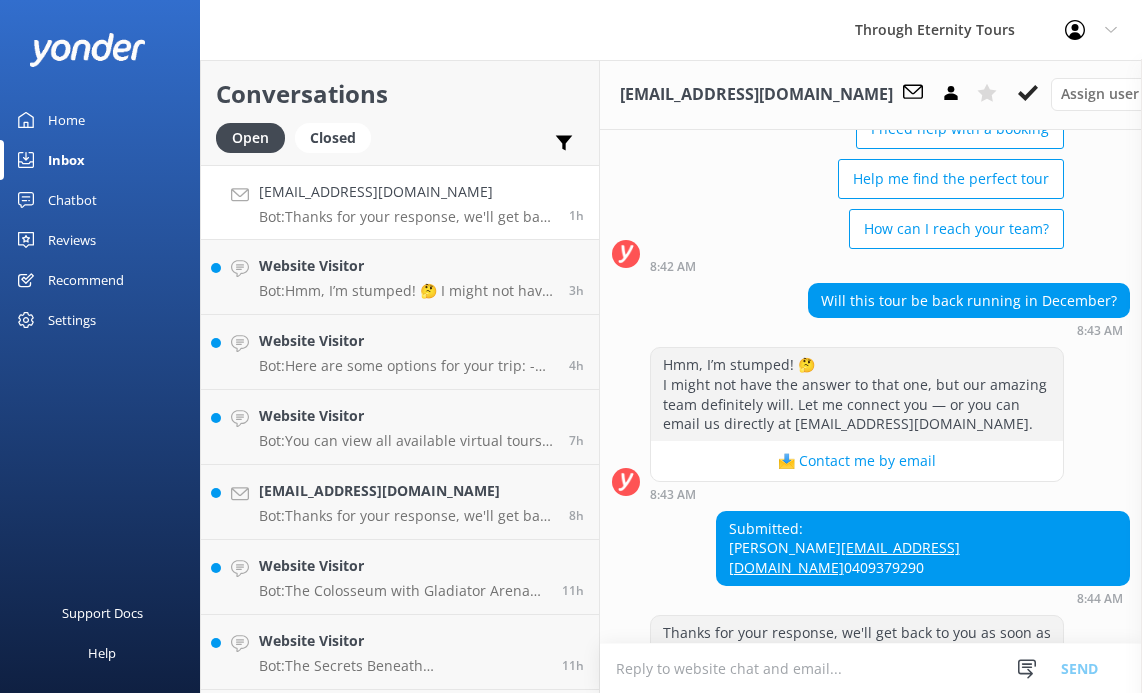 scroll, scrollTop: 241, scrollLeft: 0, axis: vertical 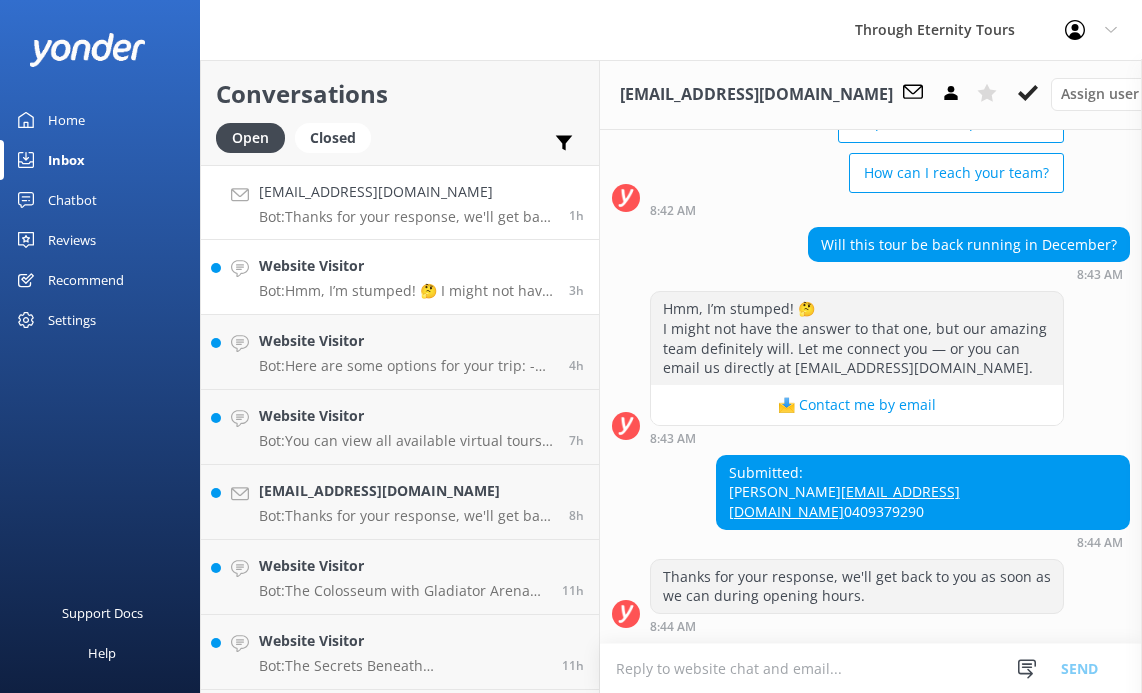 click on "Website Visitor" at bounding box center (406, 266) 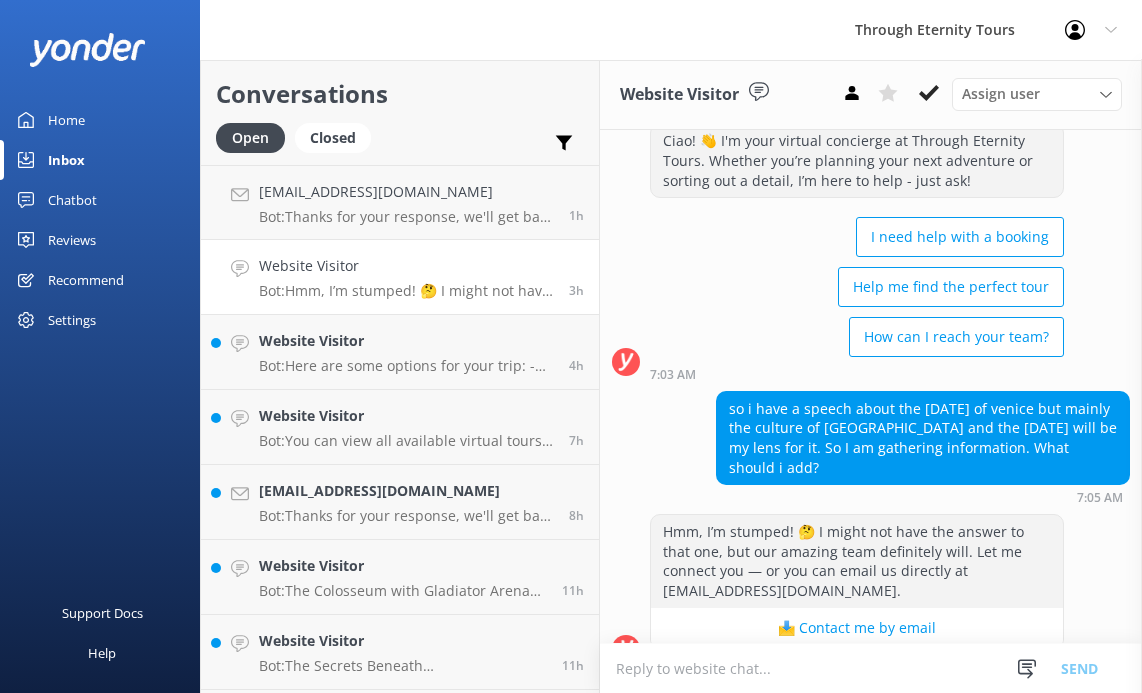 scroll, scrollTop: 56, scrollLeft: 0, axis: vertical 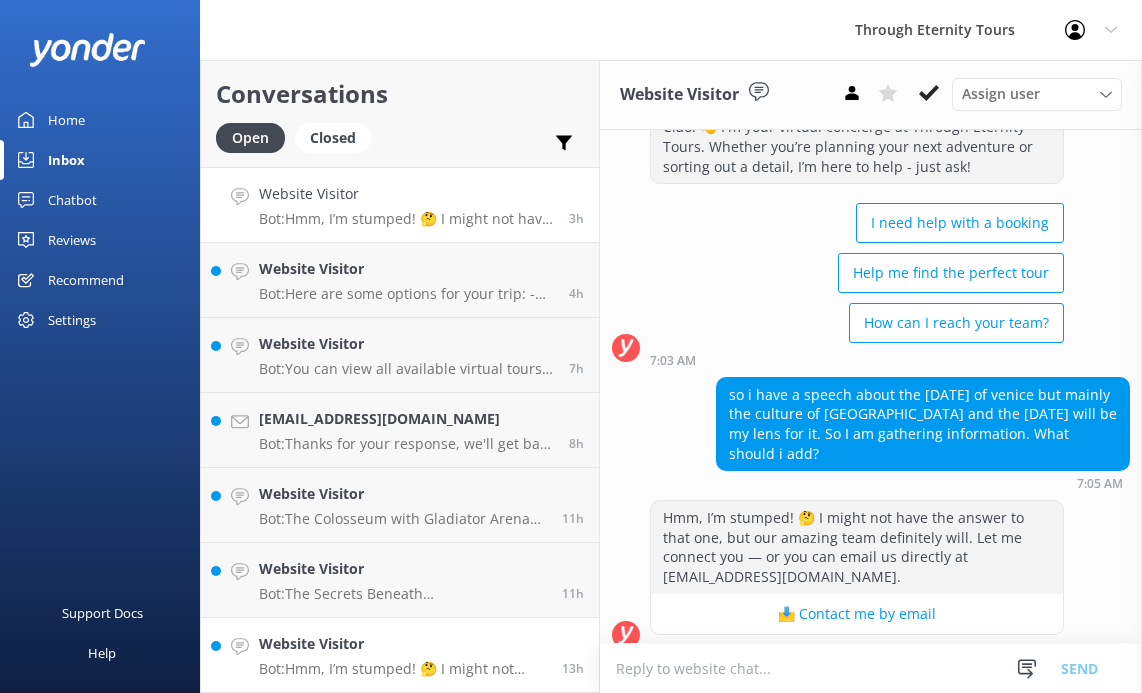 click on "Website Visitor" at bounding box center (403, 644) 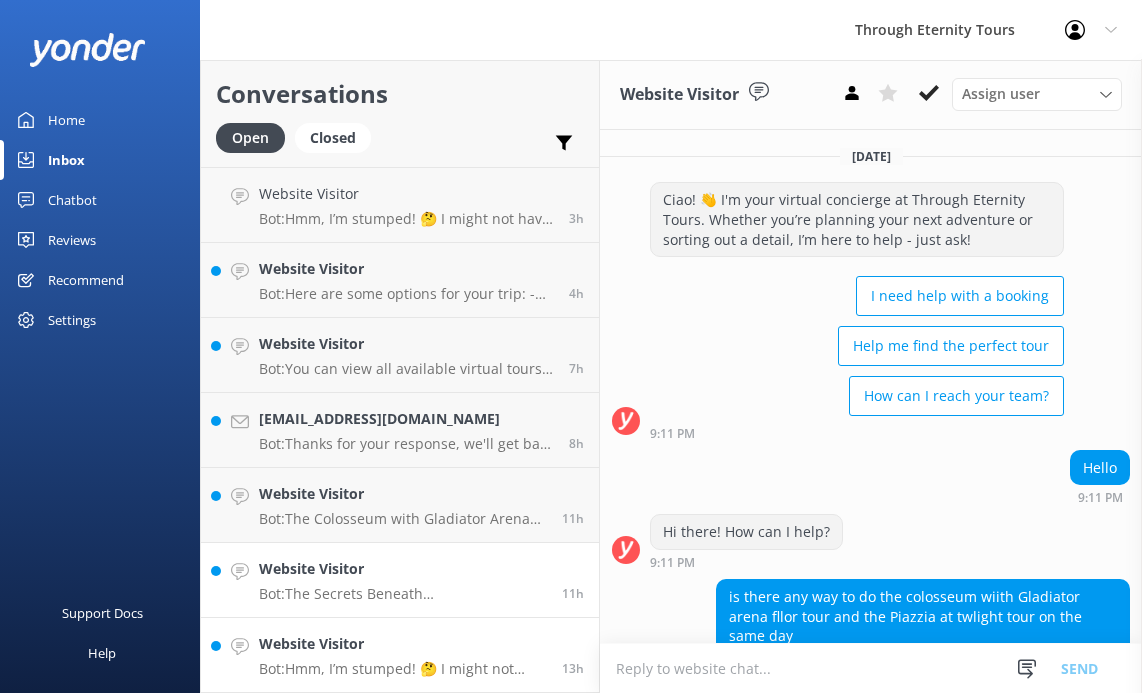 scroll, scrollTop: 182, scrollLeft: 0, axis: vertical 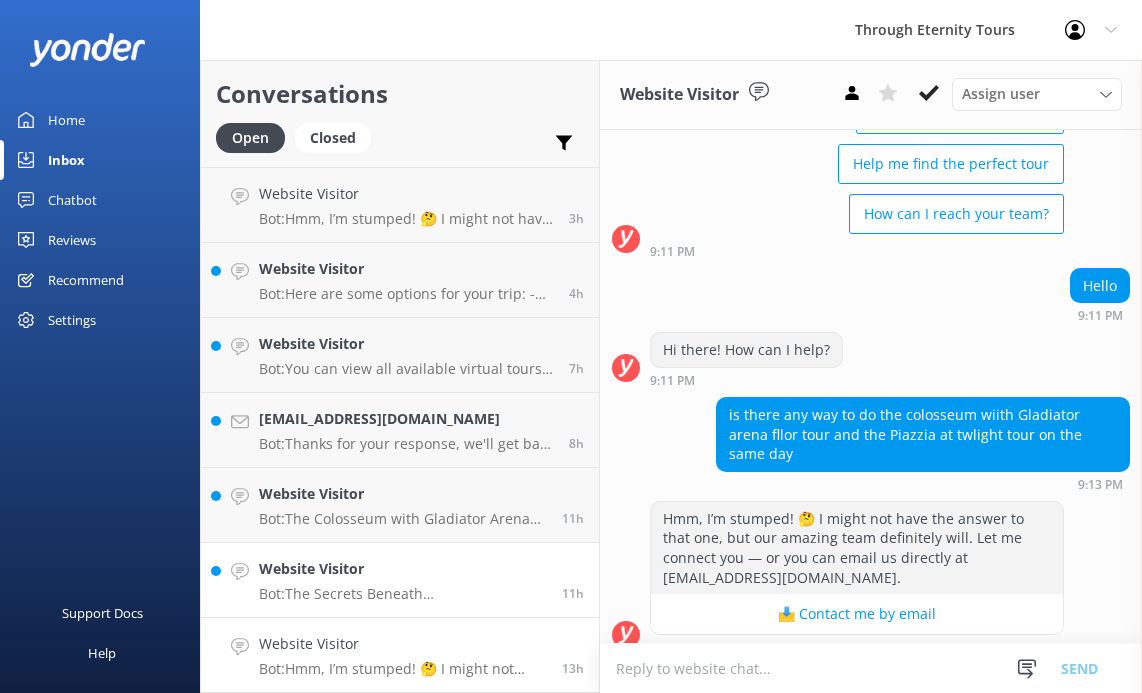 click on "Website Visitor" at bounding box center [403, 569] 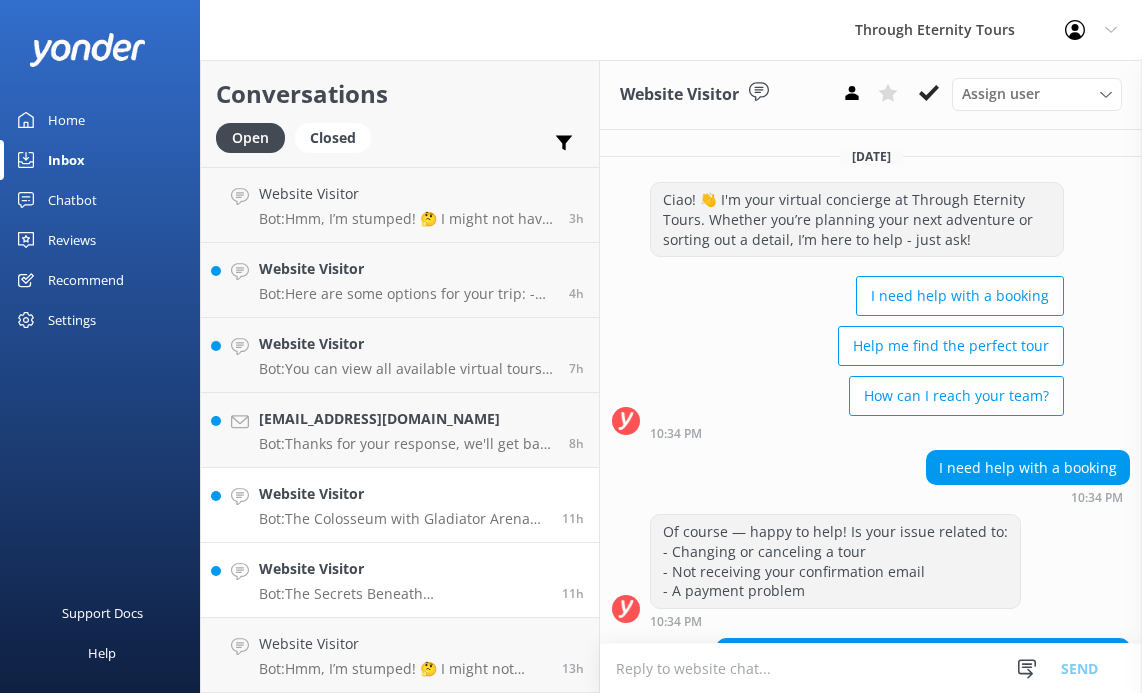 click on "Website Visitor" at bounding box center (403, 494) 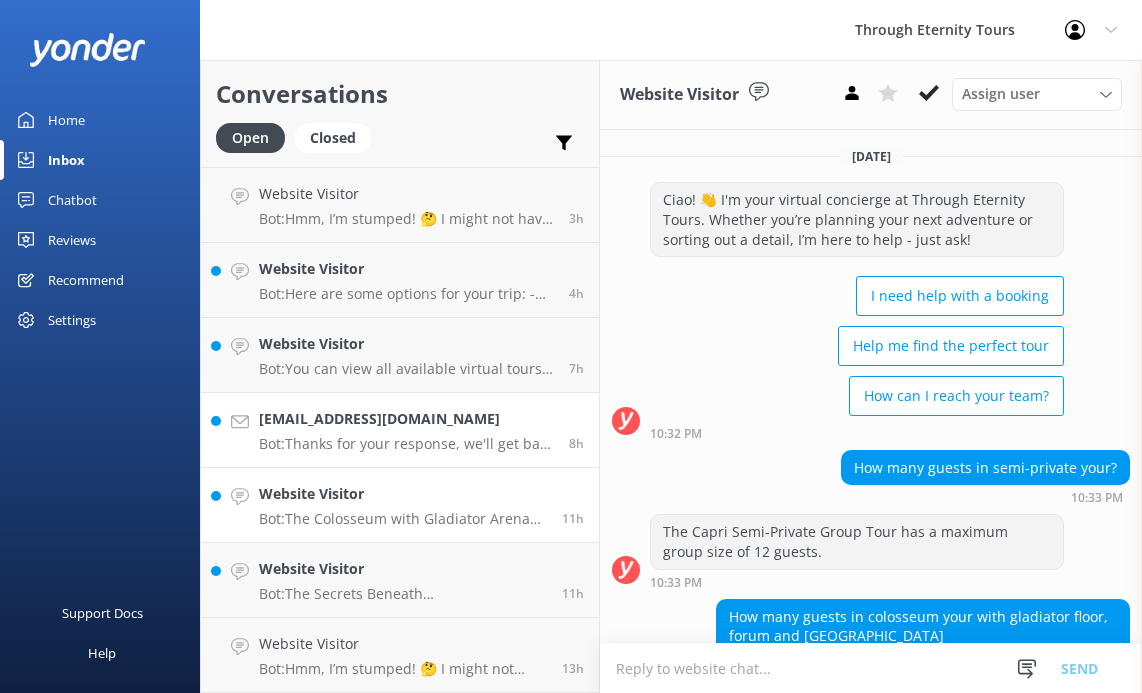 scroll, scrollTop: 50, scrollLeft: 0, axis: vertical 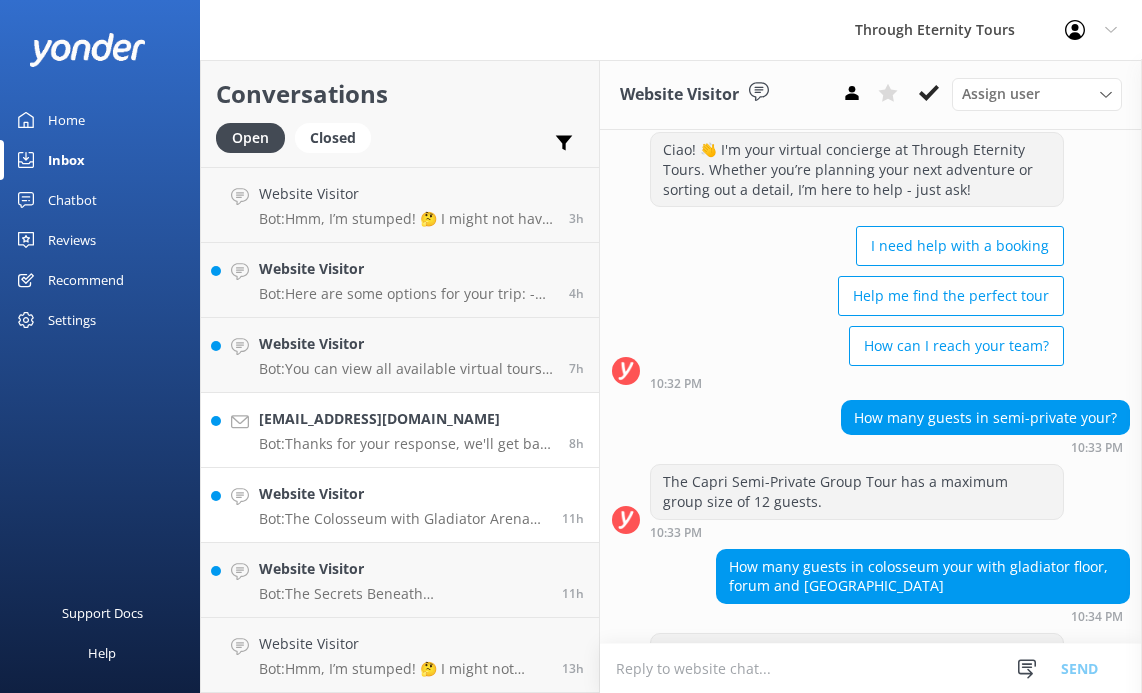click on "Bot:  Thanks for your response, we'll get back to you as soon as we can during opening hours." at bounding box center [406, 444] 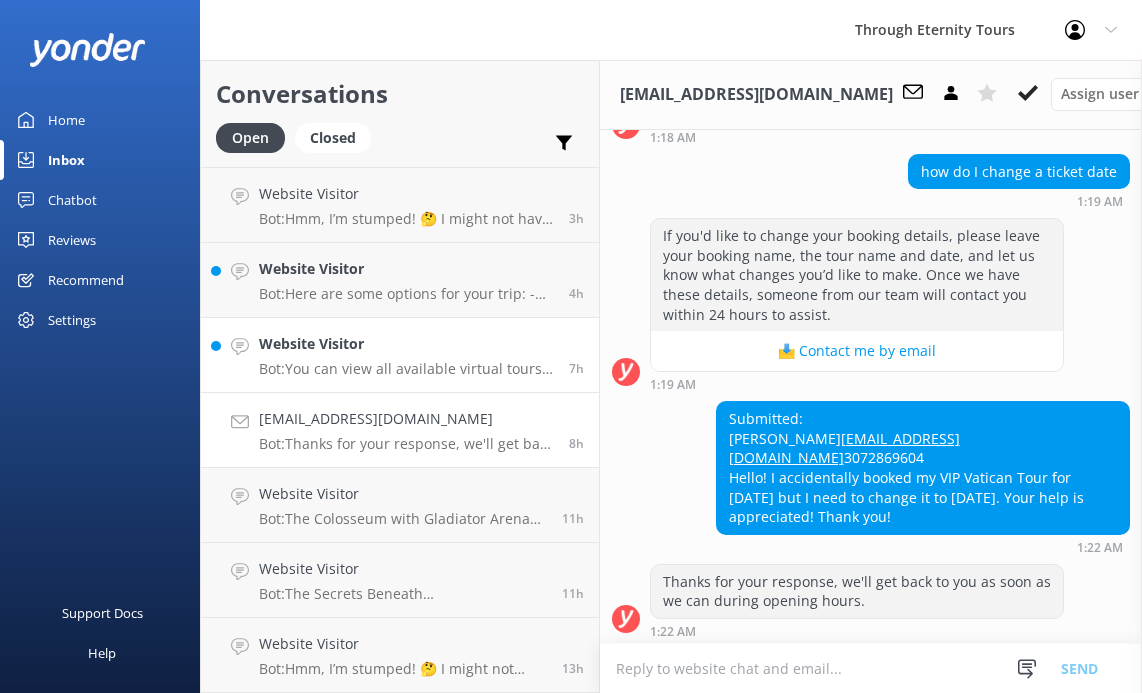 scroll, scrollTop: 793, scrollLeft: 0, axis: vertical 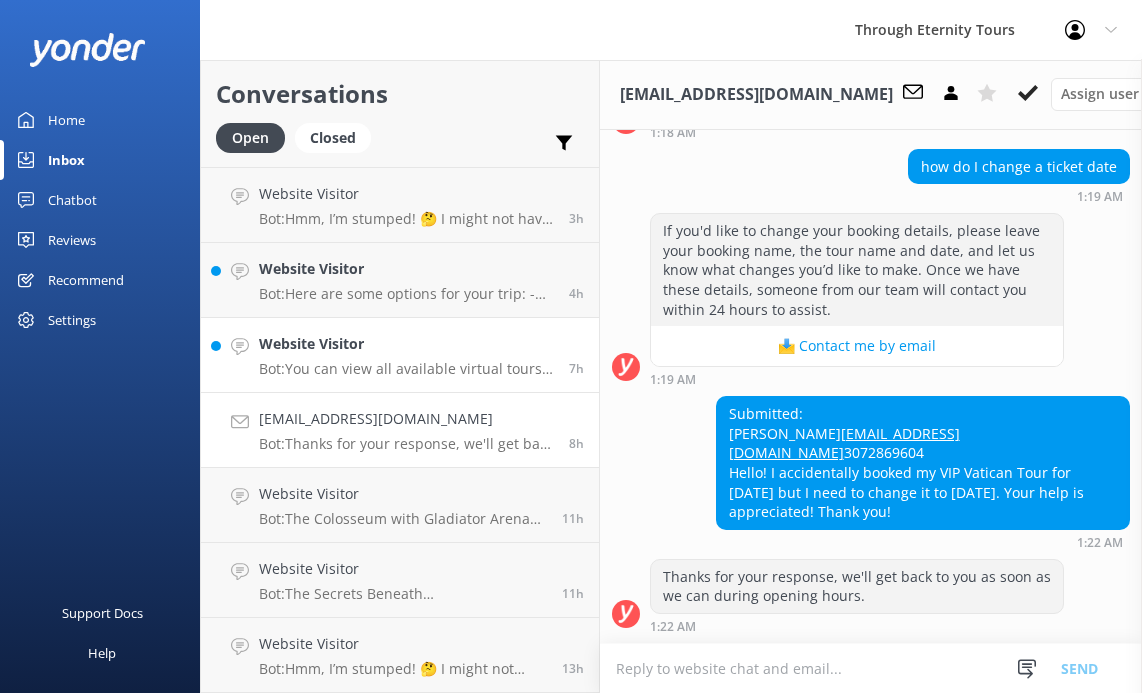 click on "Website Visitor Bot:  You can view all available virtual tours and sign up at [URL][DOMAIN_NAME]. If you're experiencing issues with the website, you might want to contact our team directly at [EMAIL_ADDRESS][DOMAIN_NAME] for further assistance." at bounding box center (406, 355) 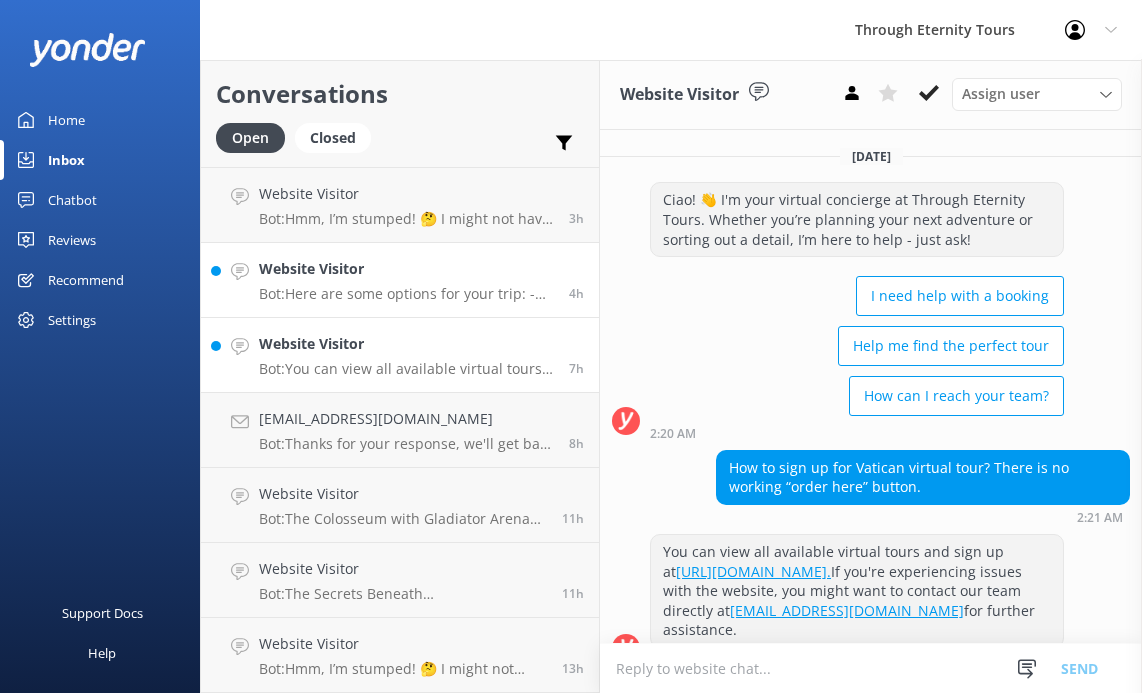 scroll, scrollTop: 33, scrollLeft: 0, axis: vertical 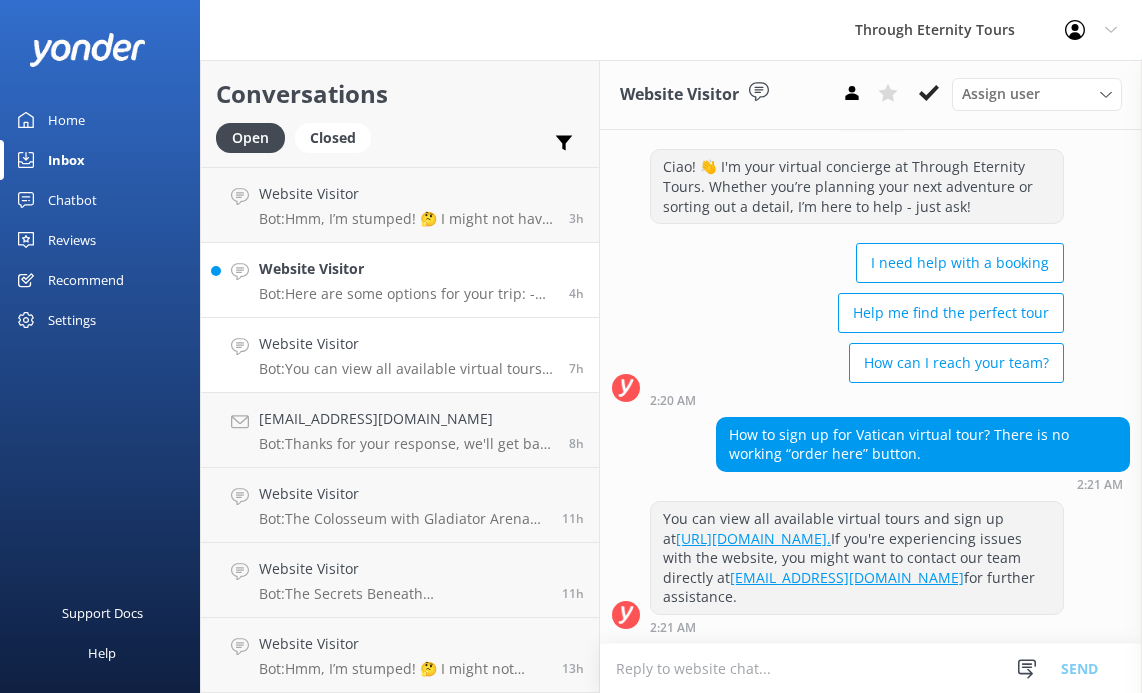 click on "Bot:  Here are some options for your trip:
- **[GEOGRAPHIC_DATA]**: Explore iconic landmarks like the [GEOGRAPHIC_DATA] and [GEOGRAPHIC_DATA], or try unique experiences such as twilight city walks and underground catacombs tours. For something different, consider the "Rome Off The Beaten Path Tour: Secrets of the Eternal City."
- **[PERSON_NAME]**: Discover Renaissance heritage with tours like the Best of [PERSON_NAME] Tour with [PERSON_NAME] [PERSON_NAME] or the Uffizi Gallery Private Tour. You can also explore [GEOGRAPHIC_DATA] with day trips to [GEOGRAPHIC_DATA] and [GEOGRAPHIC_DATA].
- **[GEOGRAPHIC_DATA]**: Visit [GEOGRAPHIC_DATA][PERSON_NAME] and the [GEOGRAPHIC_DATA], or enjoy a Venice at Twilight Tour. Consider a private boat cruise to [GEOGRAPHIC_DATA], [GEOGRAPHIC_DATA], and [GEOGRAPHIC_DATA] for a unique experience.
- **[GEOGRAPHIC_DATA]**: While not detailed in the knowledge base, [GEOGRAPHIC_DATA] offers tours of the Duomo, Last Supper, and fashion district.
For more details and to book, visit our website: [URL][DOMAIN_NAME]." at bounding box center [406, 294] 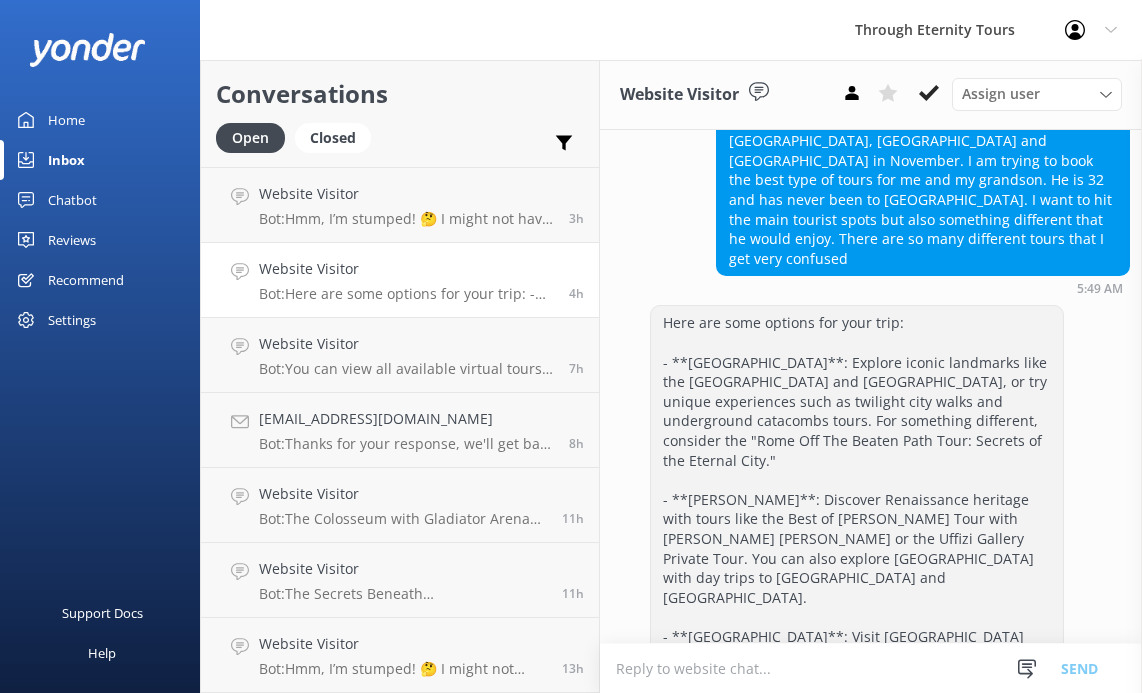 scroll, scrollTop: 710, scrollLeft: 0, axis: vertical 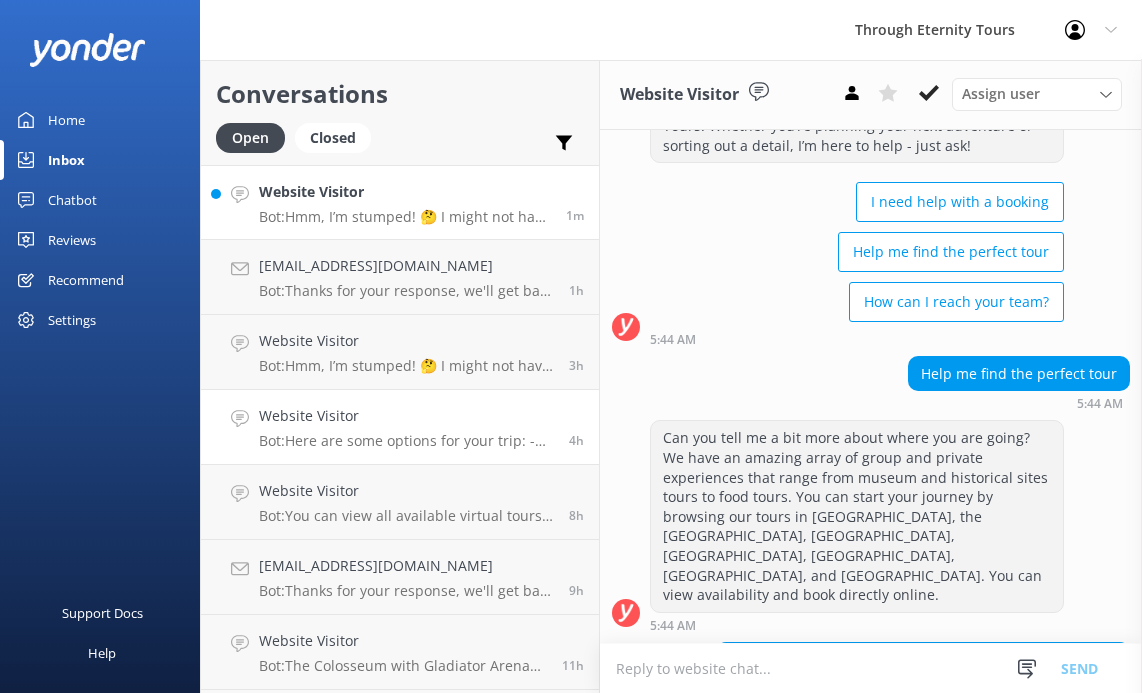 click on "Bot:  Hmm, I’m stumped! 🤔
I might not have the answer to that one, but our amazing team definitely will. Let me connect you — or you can email us directly at [EMAIL_ADDRESS][DOMAIN_NAME]." at bounding box center (405, 217) 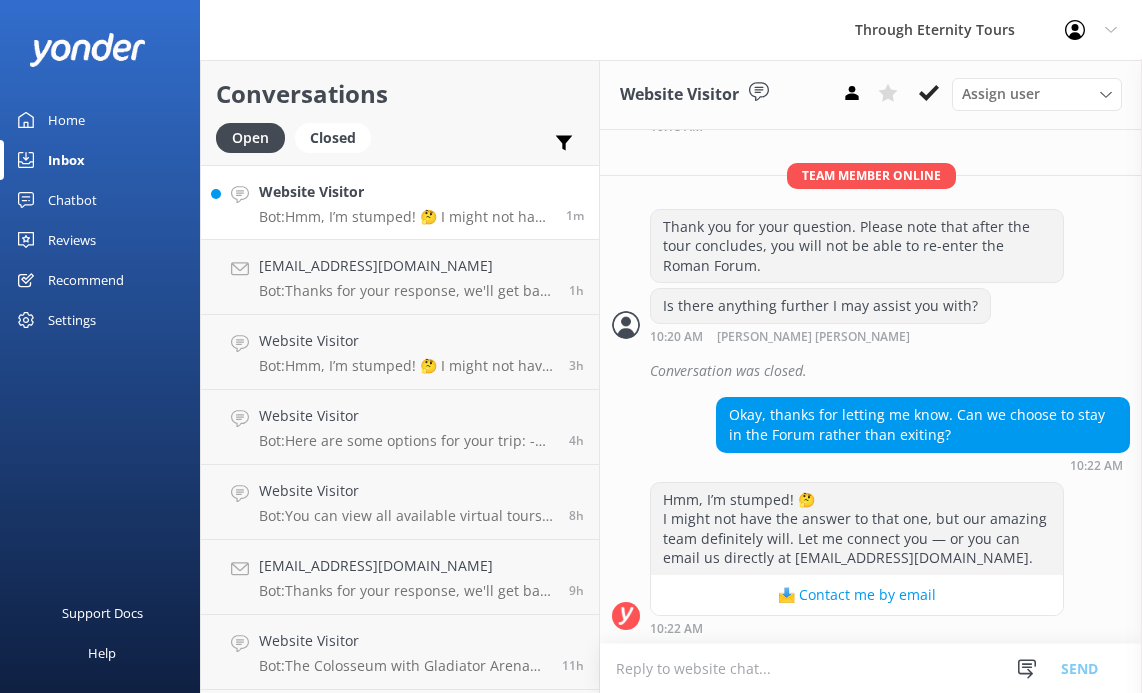 scroll, scrollTop: 555, scrollLeft: 0, axis: vertical 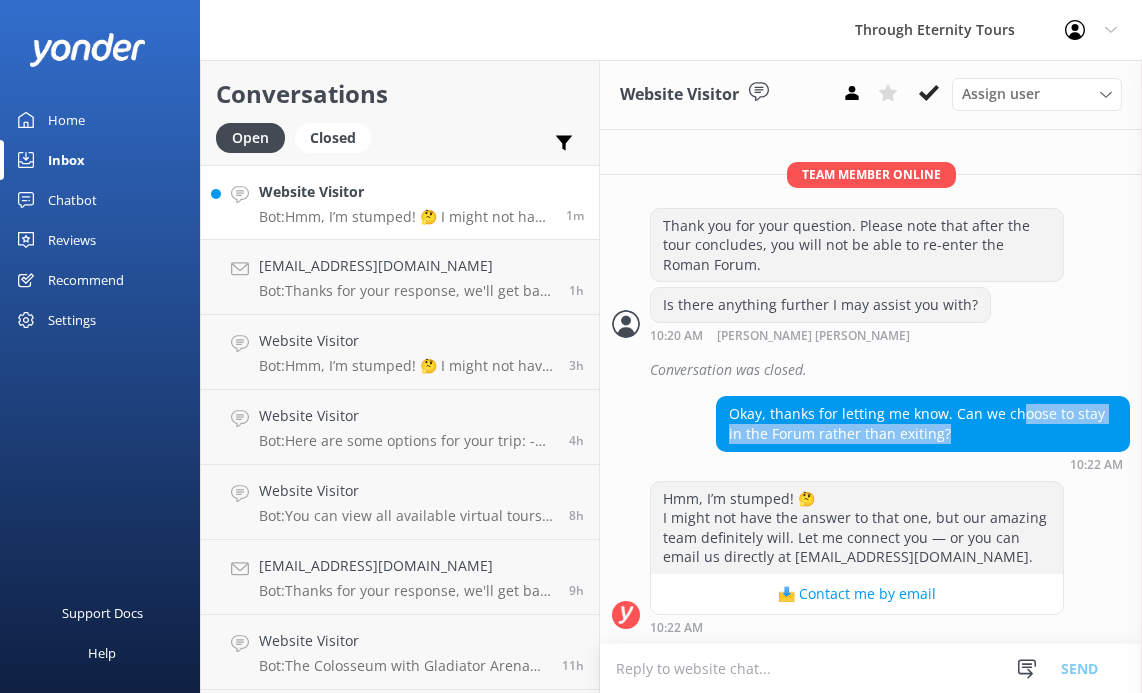 drag, startPoint x: 1013, startPoint y: 415, endPoint x: 1008, endPoint y: 446, distance: 31.400637 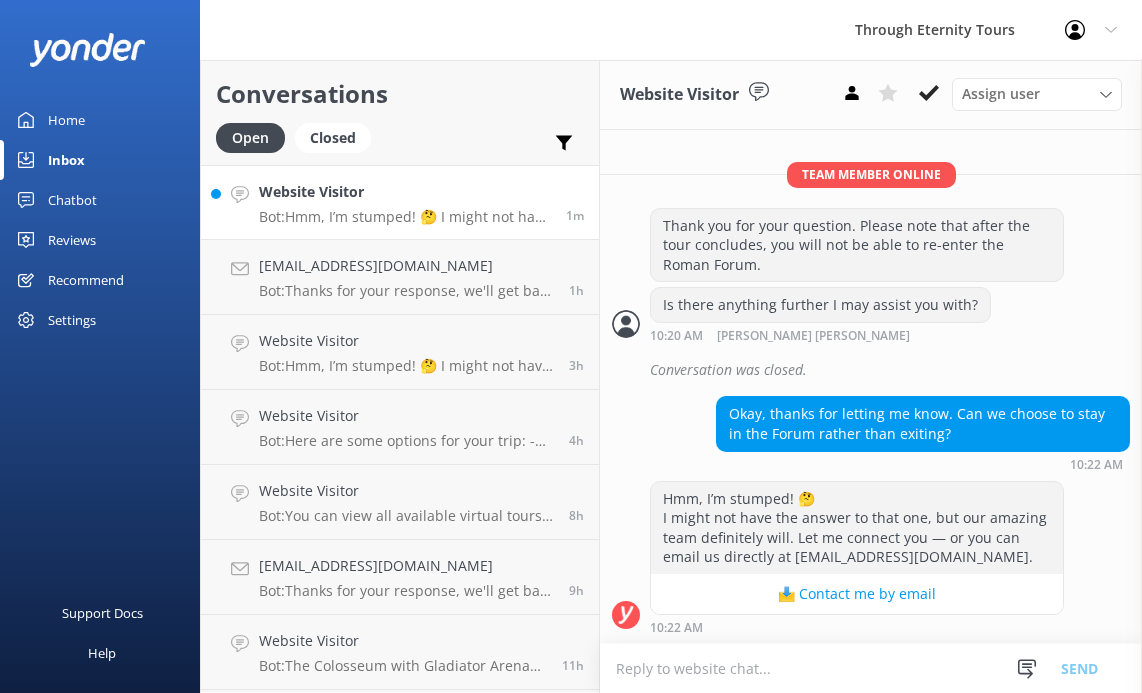 click at bounding box center (871, 668) 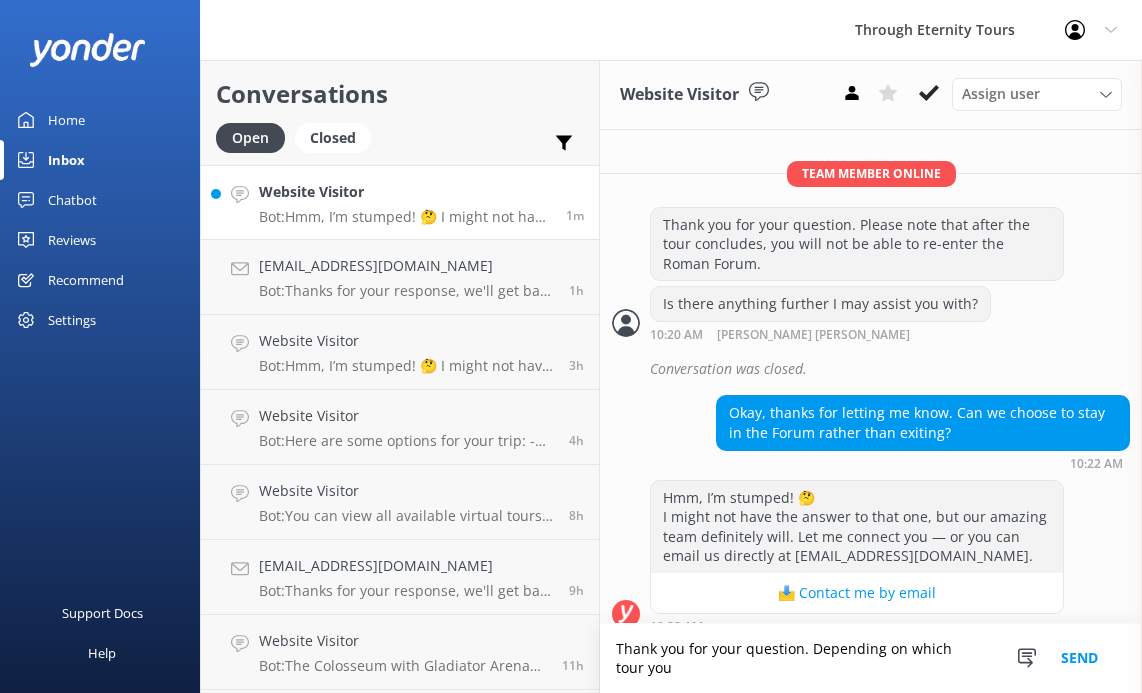 scroll, scrollTop: 575, scrollLeft: 0, axis: vertical 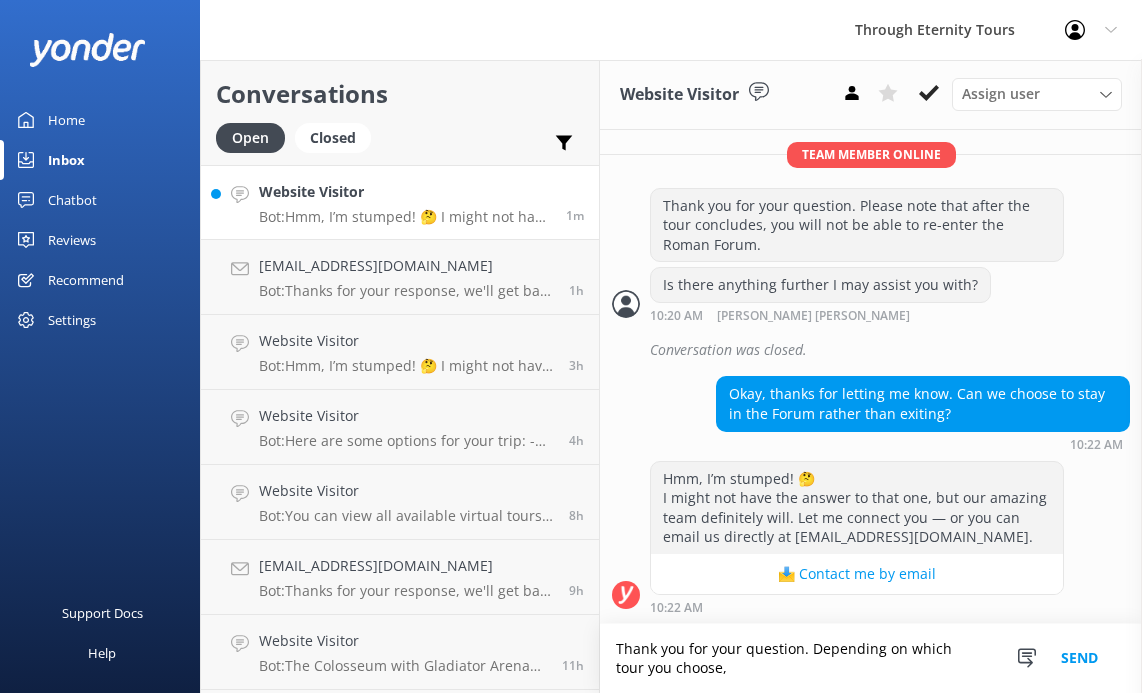 drag, startPoint x: 834, startPoint y: 667, endPoint x: 812, endPoint y: 646, distance: 30.413813 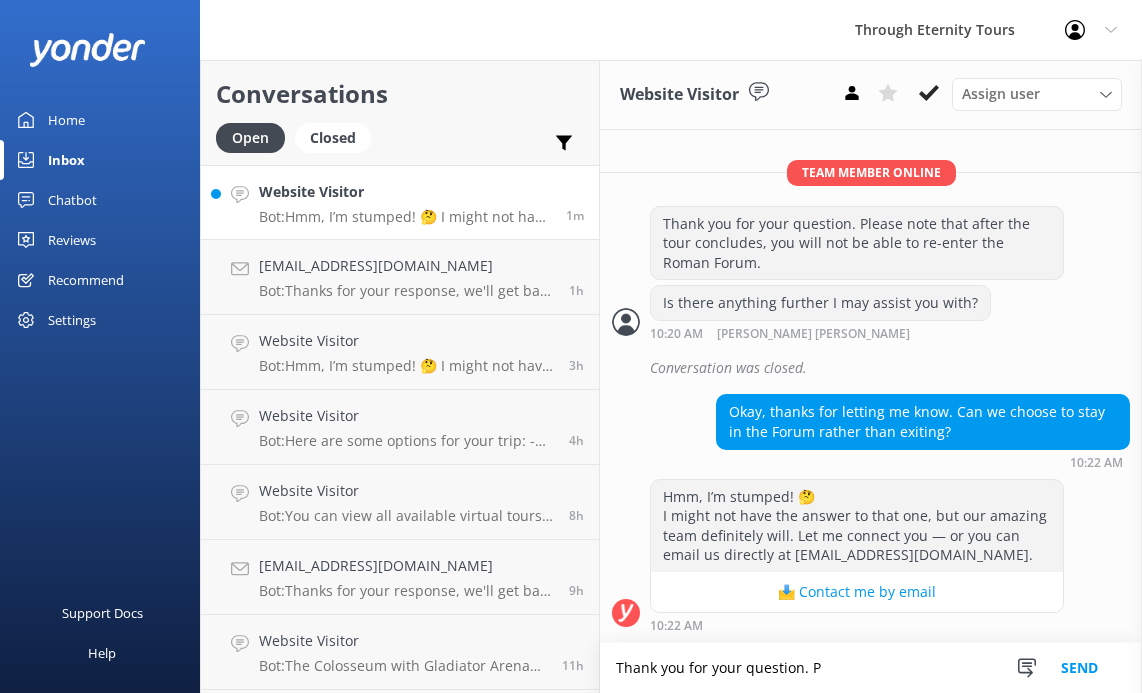 scroll, scrollTop: 556, scrollLeft: 0, axis: vertical 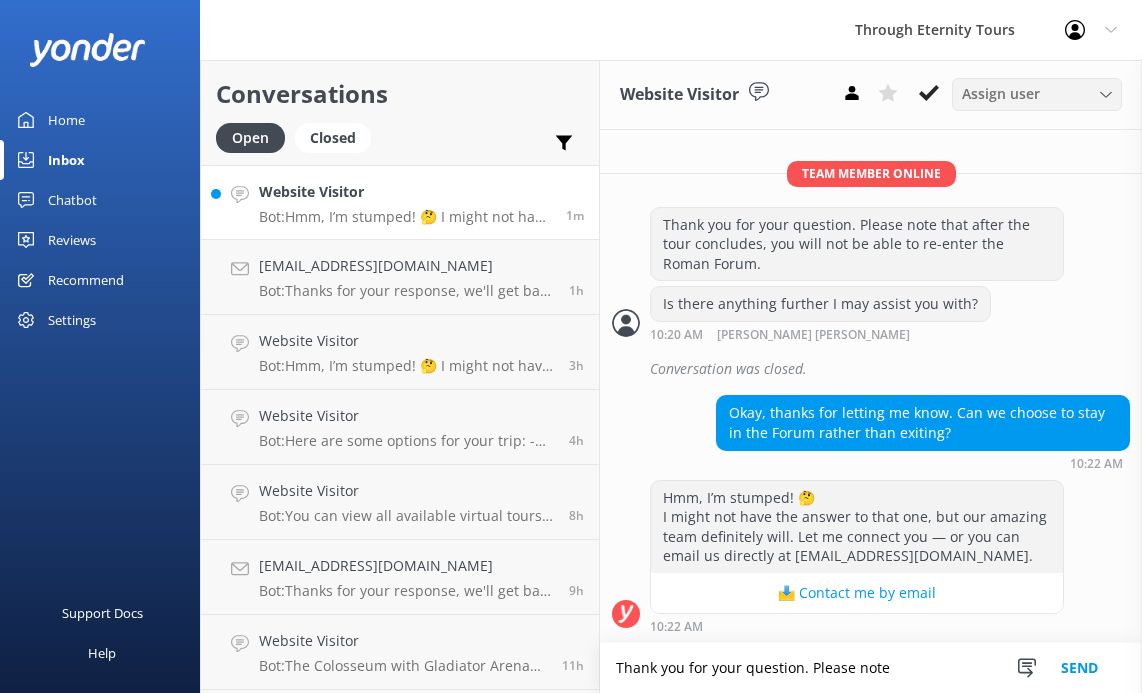 click on "Assign user [PERSON_NAME] [PERSON_NAME] [PERSON_NAME] Athina Koukianaki [PERSON_NAME] [PERSON_NAME] Mo  [PERSON_NAME] [PERSON_NAME] [PERSON_NAME]" at bounding box center (1037, 94) 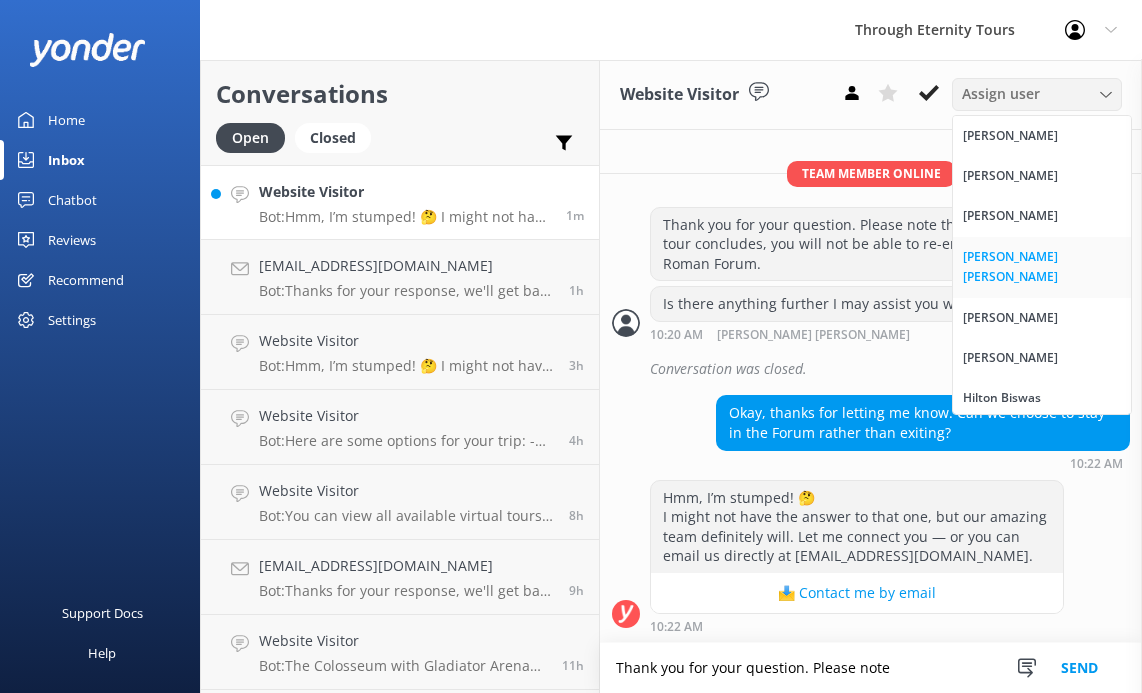 click on "[PERSON_NAME] [PERSON_NAME]" at bounding box center (1042, 267) 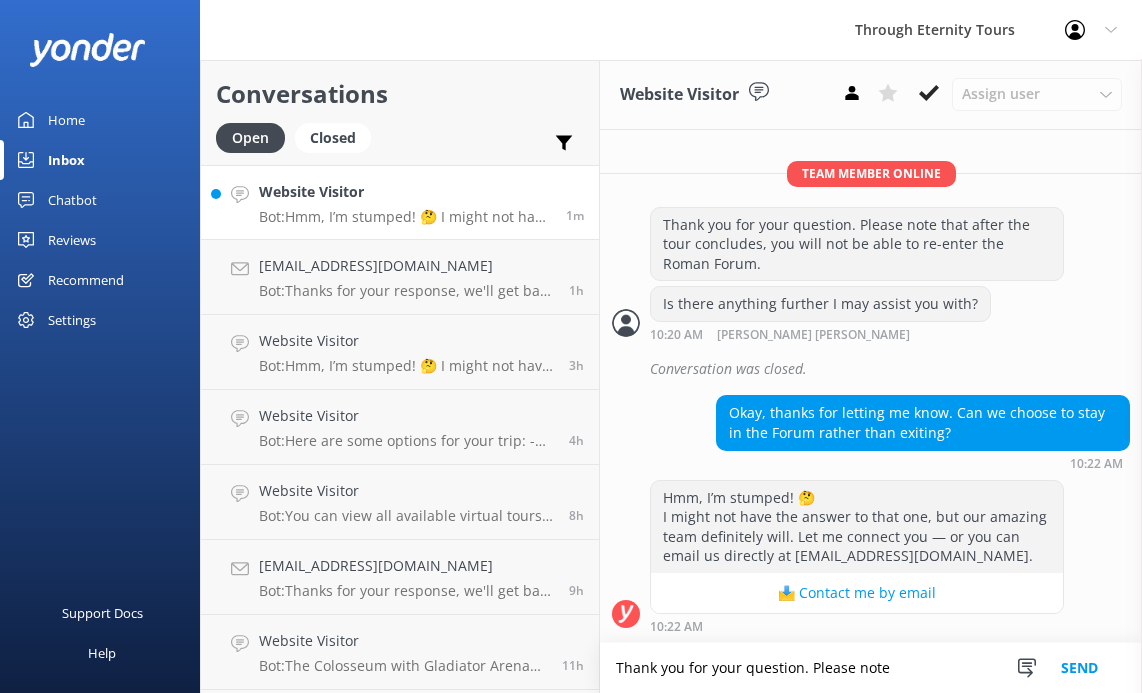 click on "Thank you for your question. Please note" at bounding box center [871, 668] 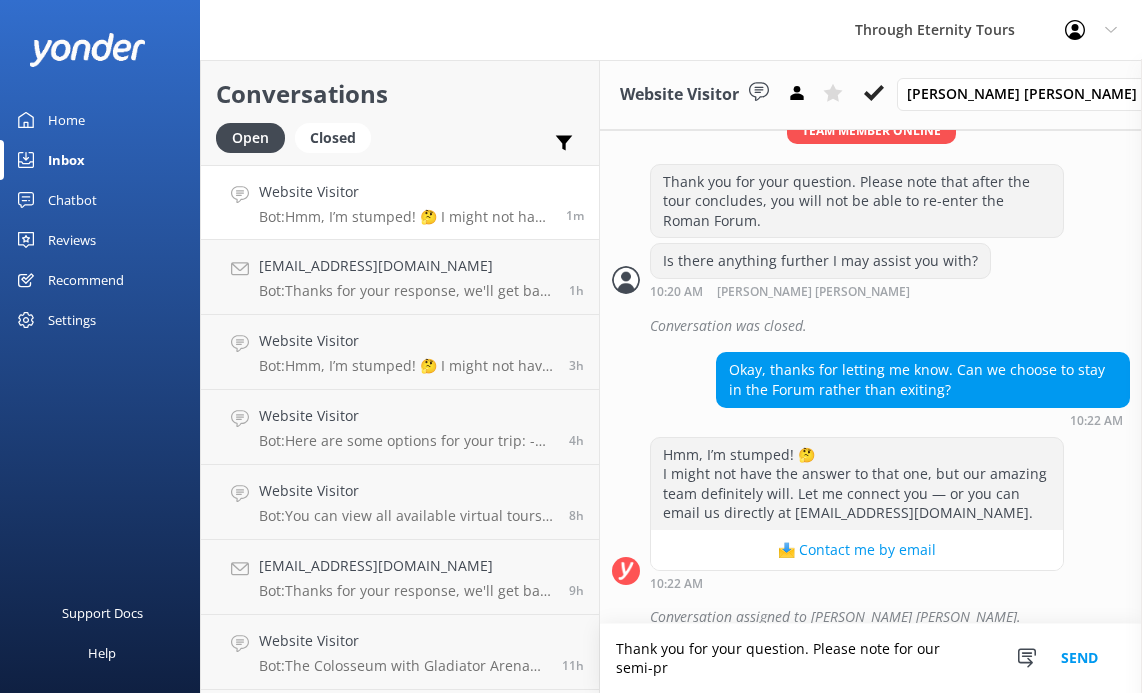 scroll, scrollTop: 618, scrollLeft: 0, axis: vertical 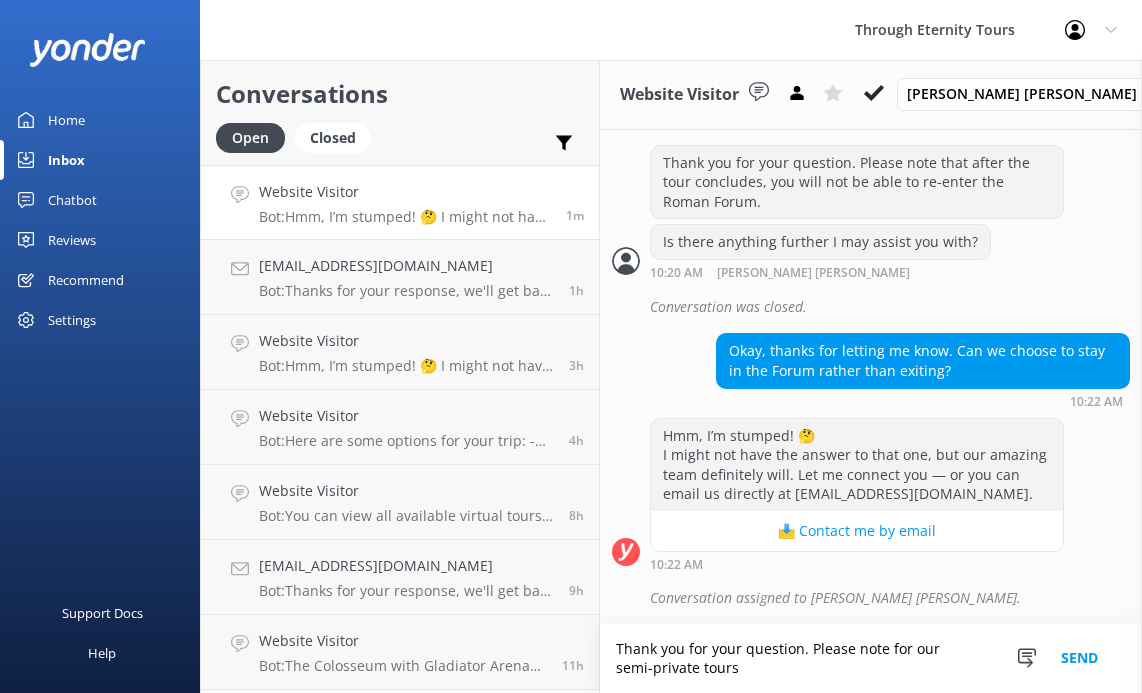 click on "Thank you for your question. Please note for our semi-private tours" at bounding box center [871, 658] 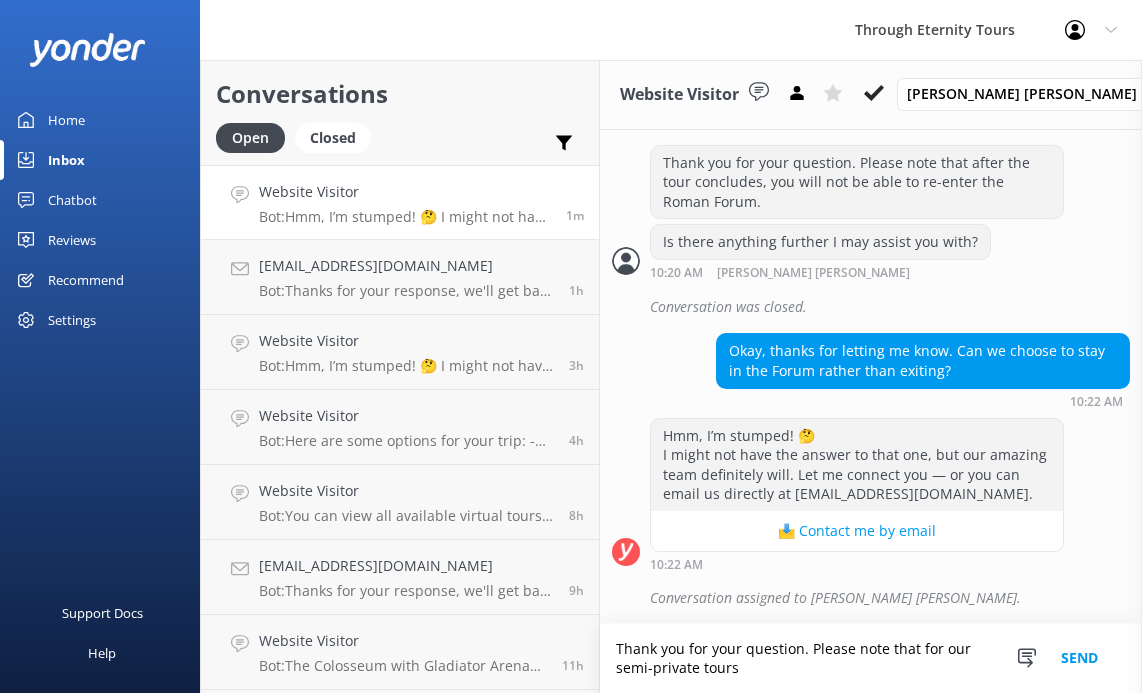 click on "Thank you for your question. Please note that for our semi-private tours" at bounding box center [871, 658] 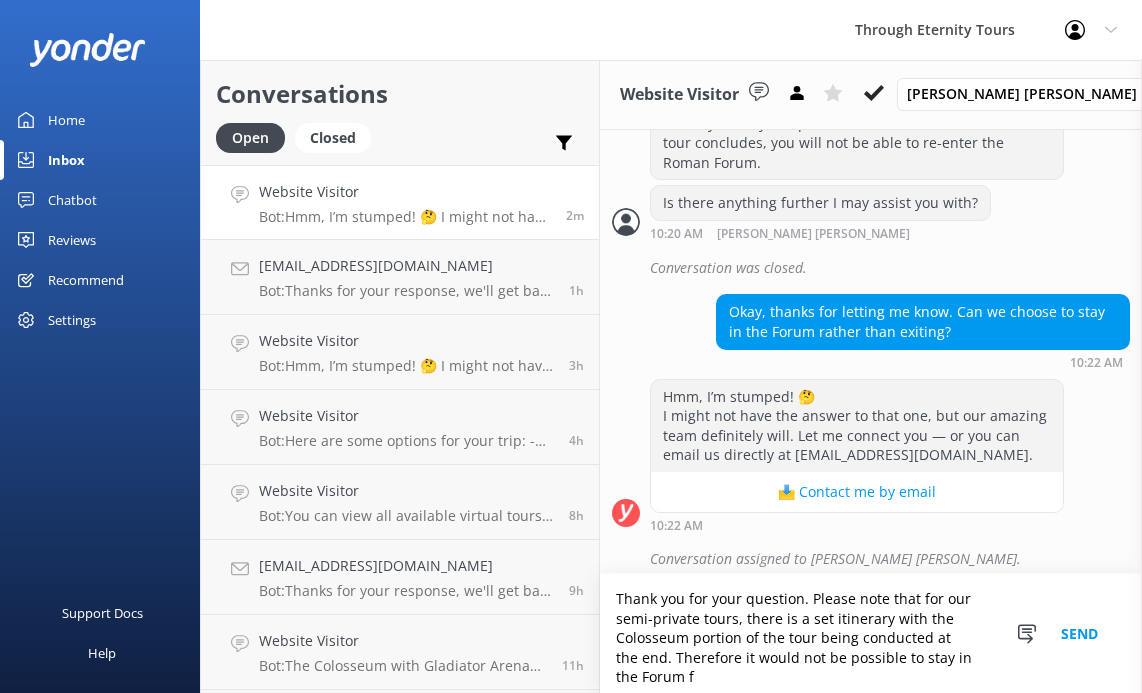 scroll, scrollTop: 668, scrollLeft: 0, axis: vertical 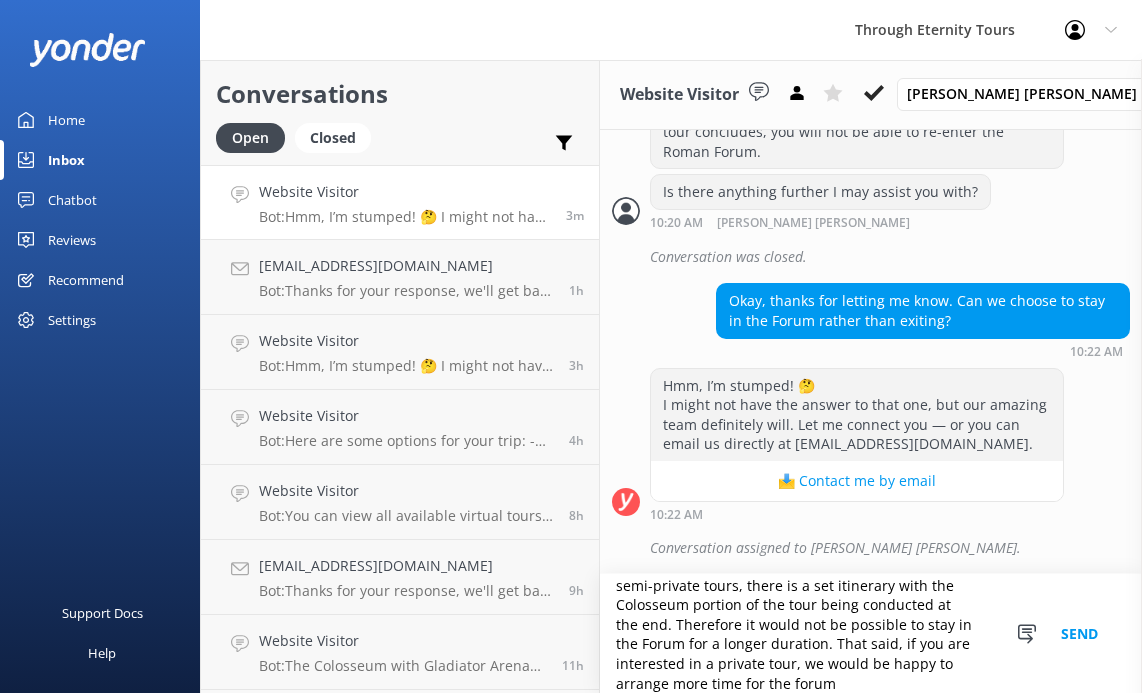 click on "Thank you for your question. Please note that for our semi-private tours, there is a set itinerary with the Colosseum portion of the tour being conducted at the end. Therefore it would not be possible to stay in the Forum for a longer duration. That said, if you are interested in a private tour, we would be happy to arrange more time for the forum" at bounding box center (871, 633) 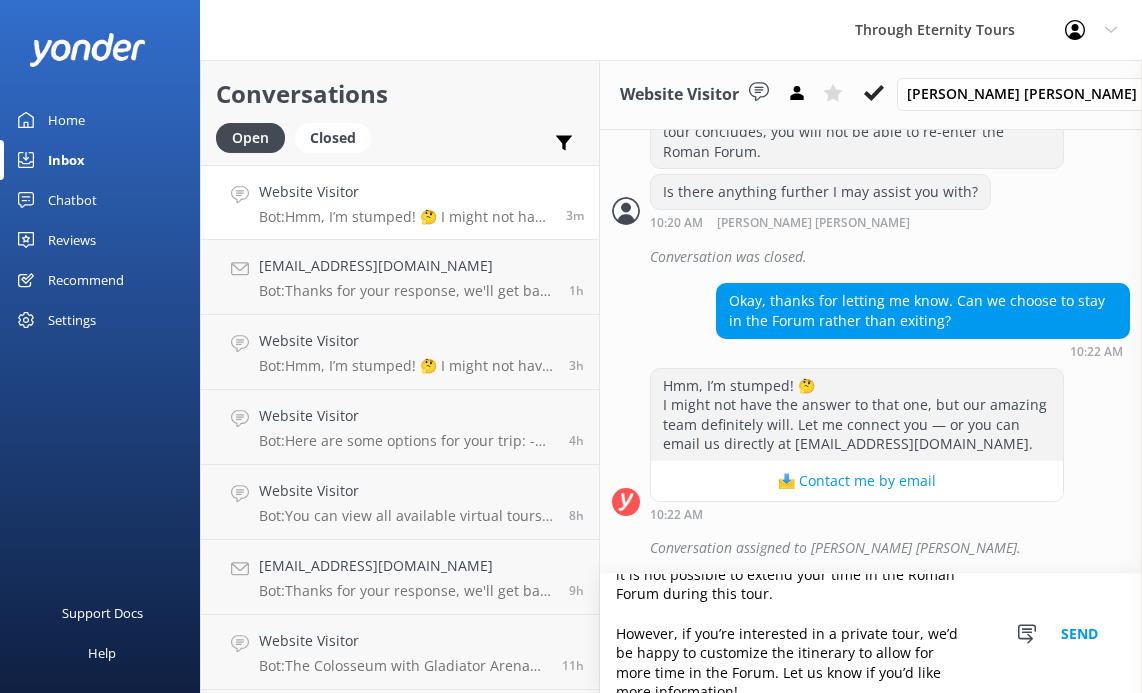 scroll, scrollTop: 81, scrollLeft: 0, axis: vertical 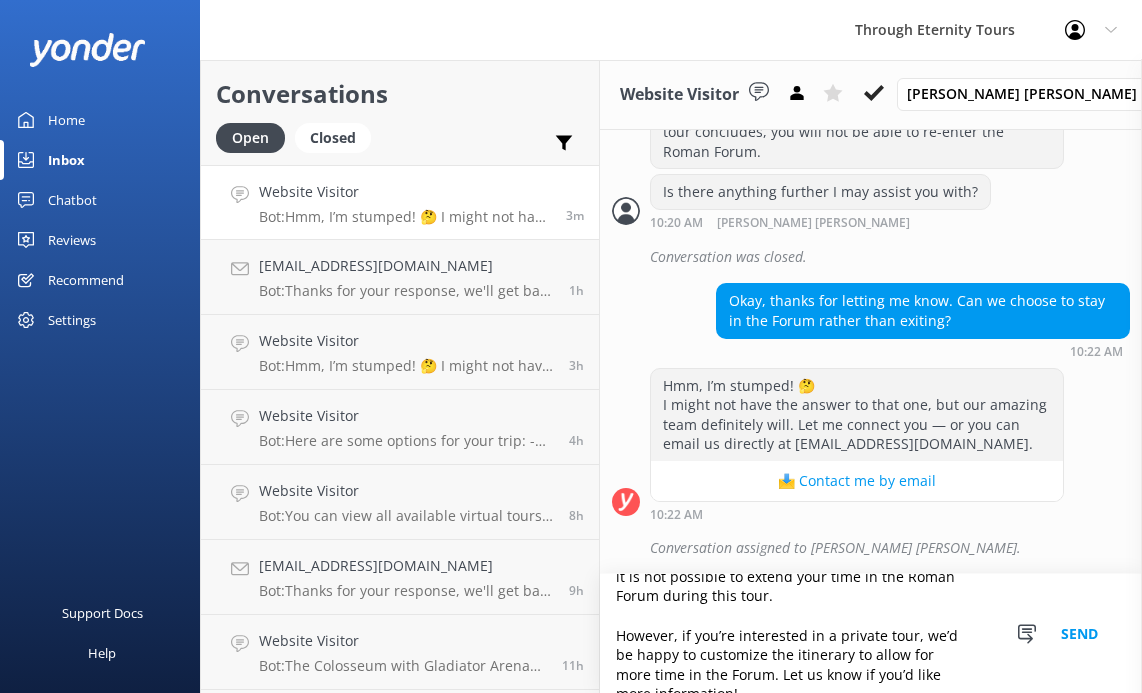 click on "Thank you for your question. Please note that our semi-private tours follow a set itinerary, with the Colosseum portion taking place at the end. As such, it is not possible to extend your time in the Roman Forum during this tour.
However, if you’re interested in a private tour, we’d be happy to customize the itinerary to allow for more time in the Forum. Let us know if you’d like more information!" at bounding box center [871, 633] 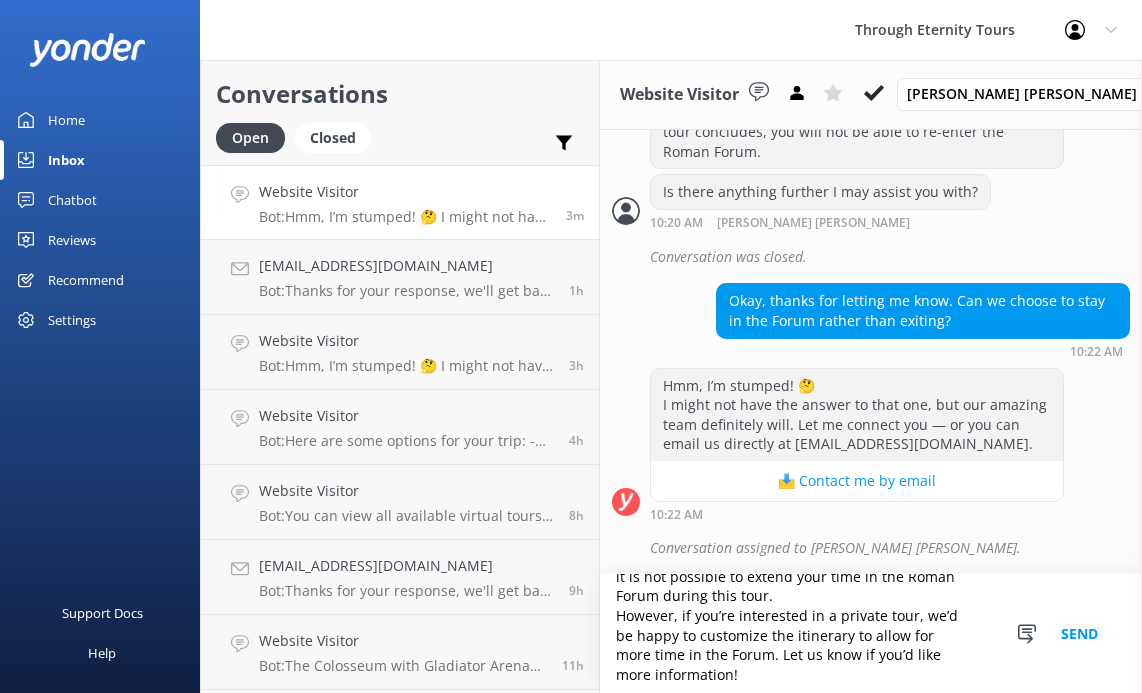 drag, startPoint x: 717, startPoint y: 671, endPoint x: 740, endPoint y: 658, distance: 26.41969 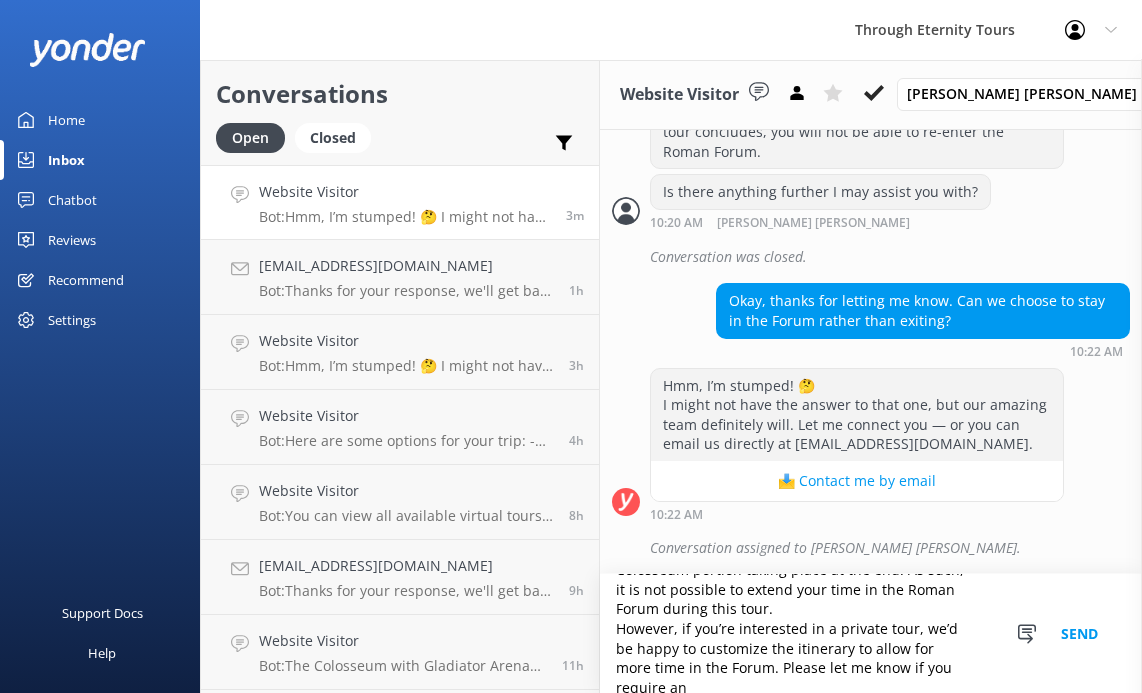scroll, scrollTop: 81, scrollLeft: 0, axis: vertical 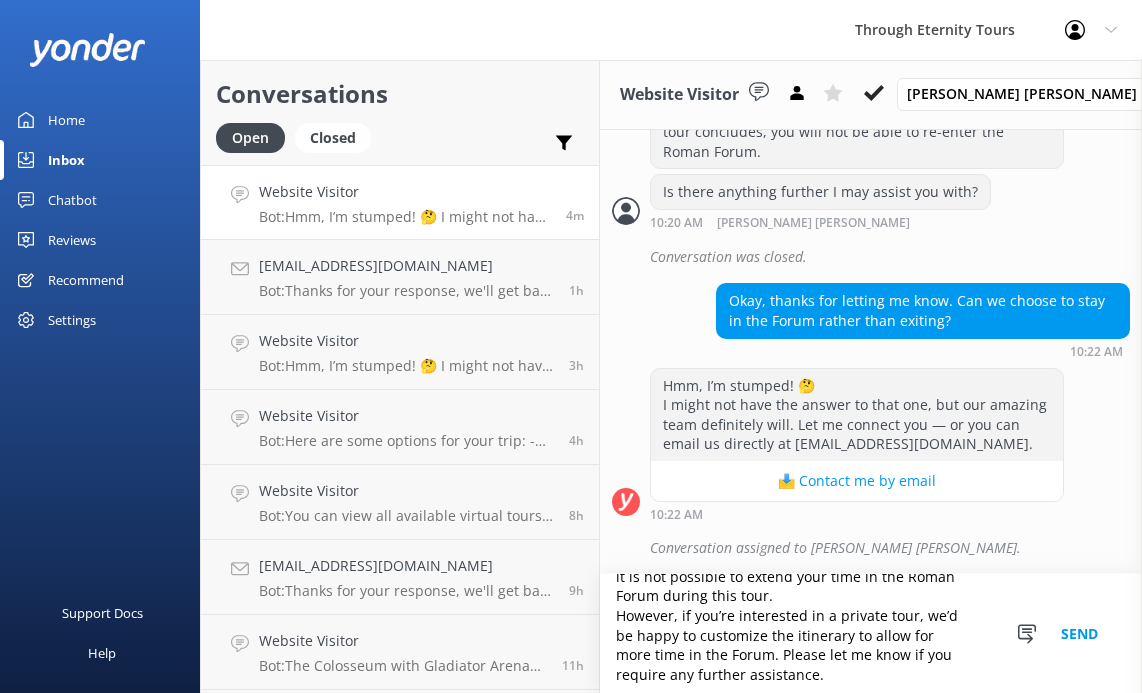 type on "Thank you for your question. Please note that our semi-private tours follow a set itinerary, with the Colosseum portion taking place at the end. As such, it is not possible to extend your time in the Roman Forum during this tour.
However, if you’re interested in a private tour, we’d be happy to customize the itinerary to allow for more time in the Forum. Please let me know if you require any further assistance." 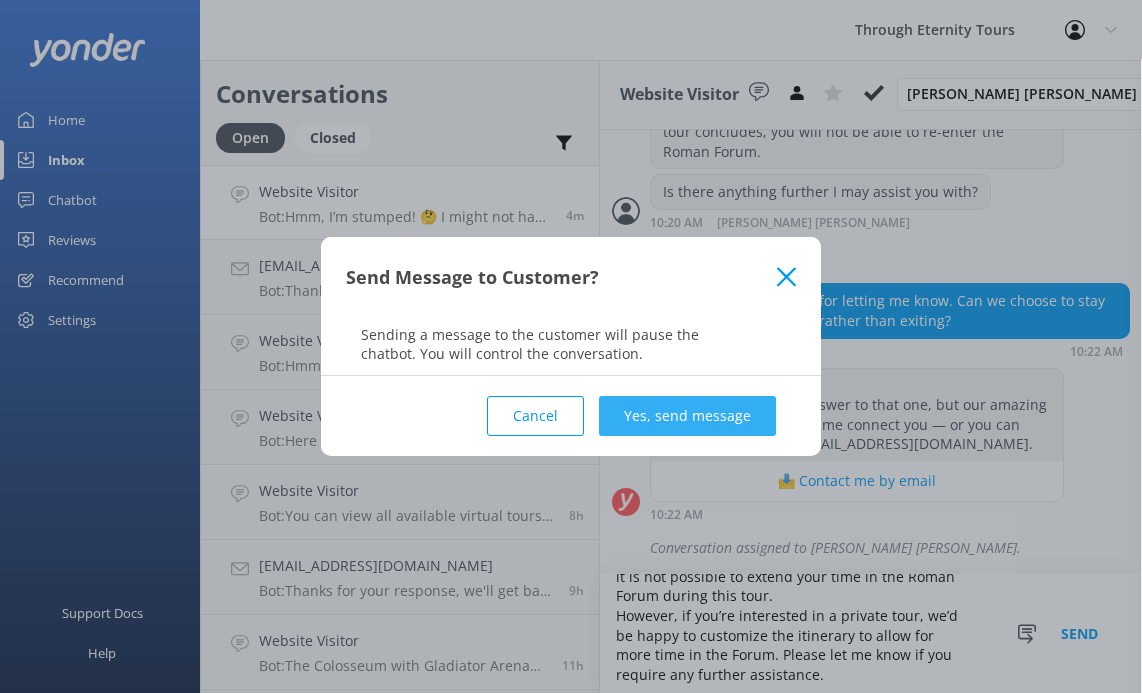 click on "Yes, send message" at bounding box center (687, 416) 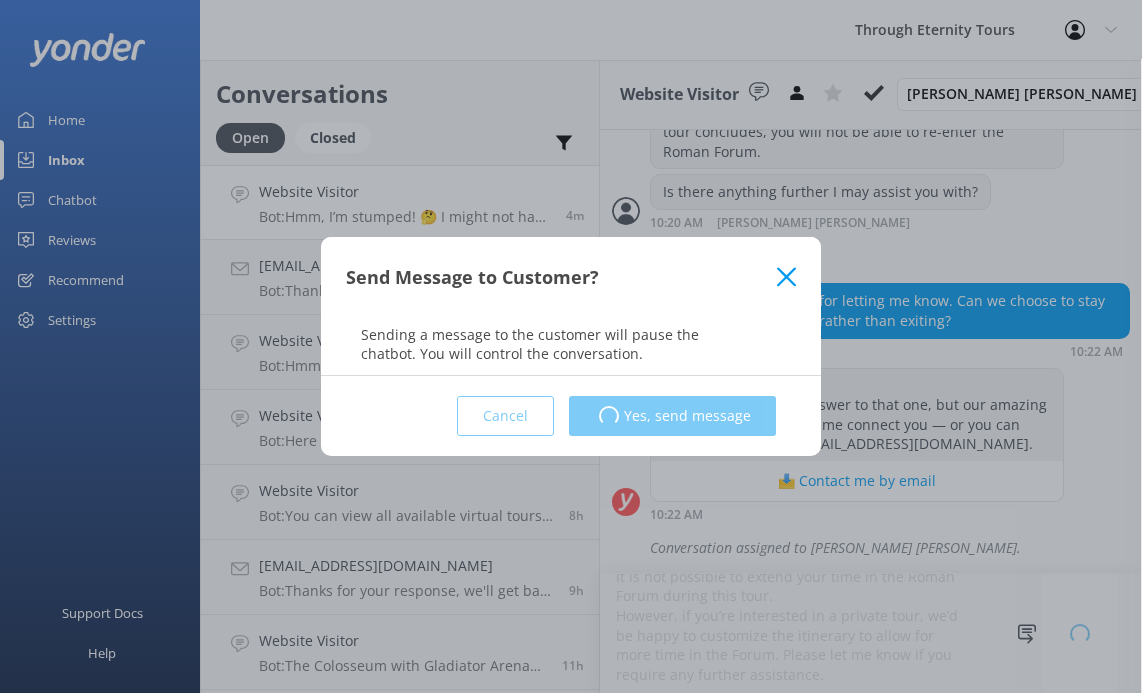 type 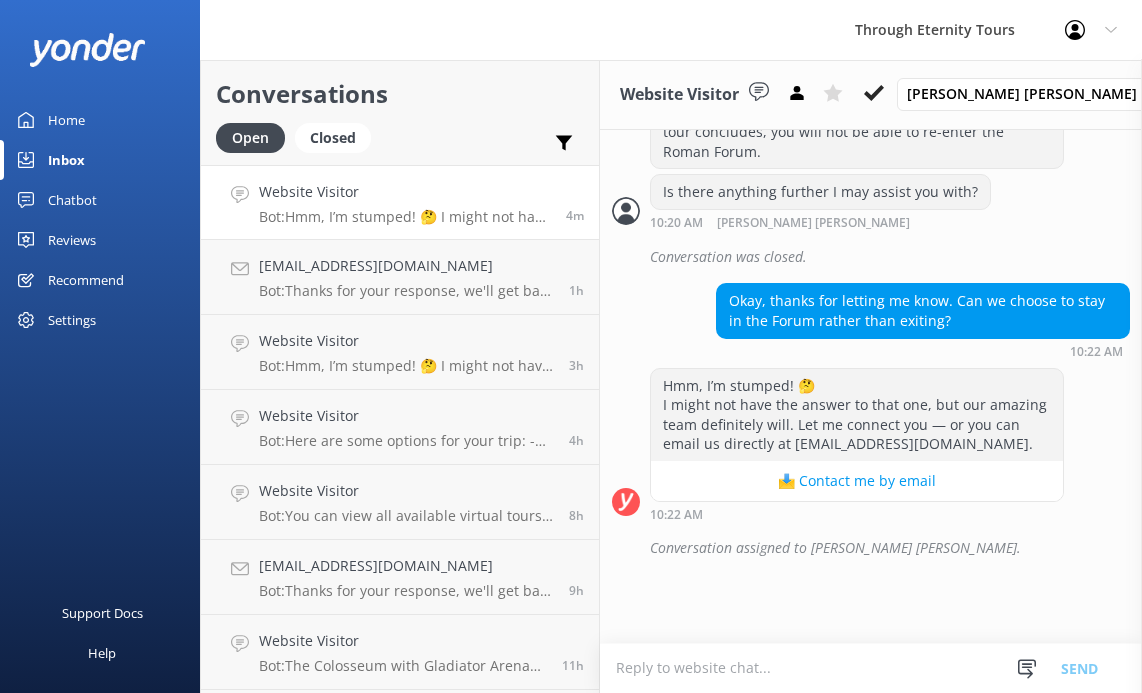 scroll, scrollTop: 0, scrollLeft: 0, axis: both 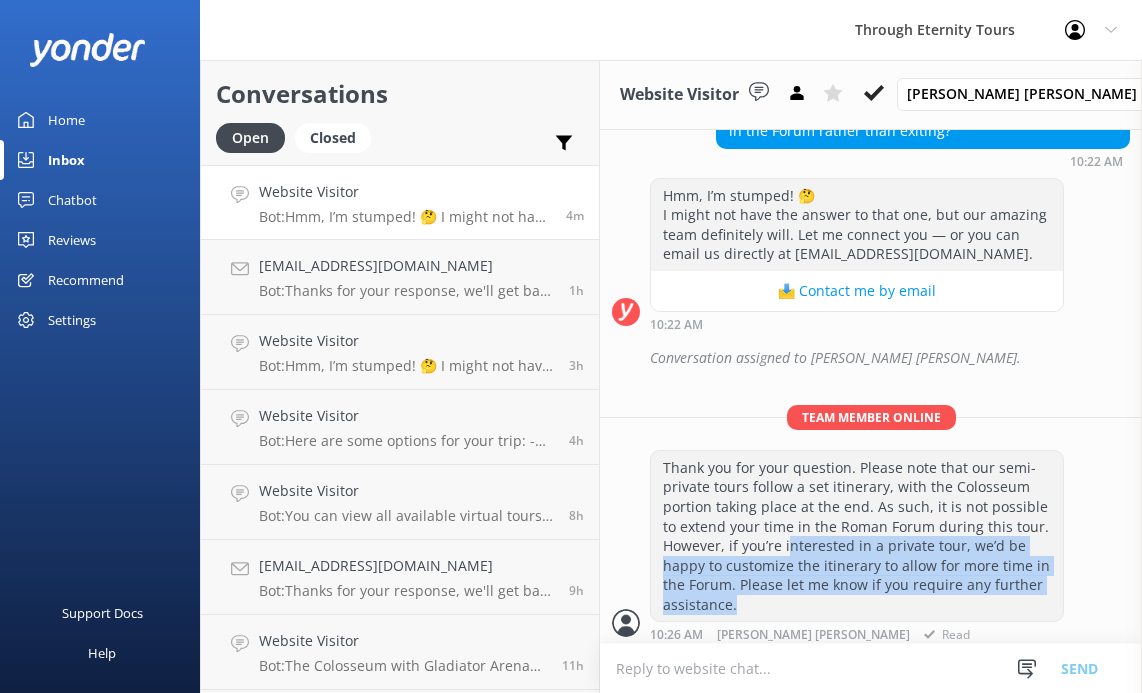 drag, startPoint x: 786, startPoint y: 524, endPoint x: 815, endPoint y: 621, distance: 101.24229 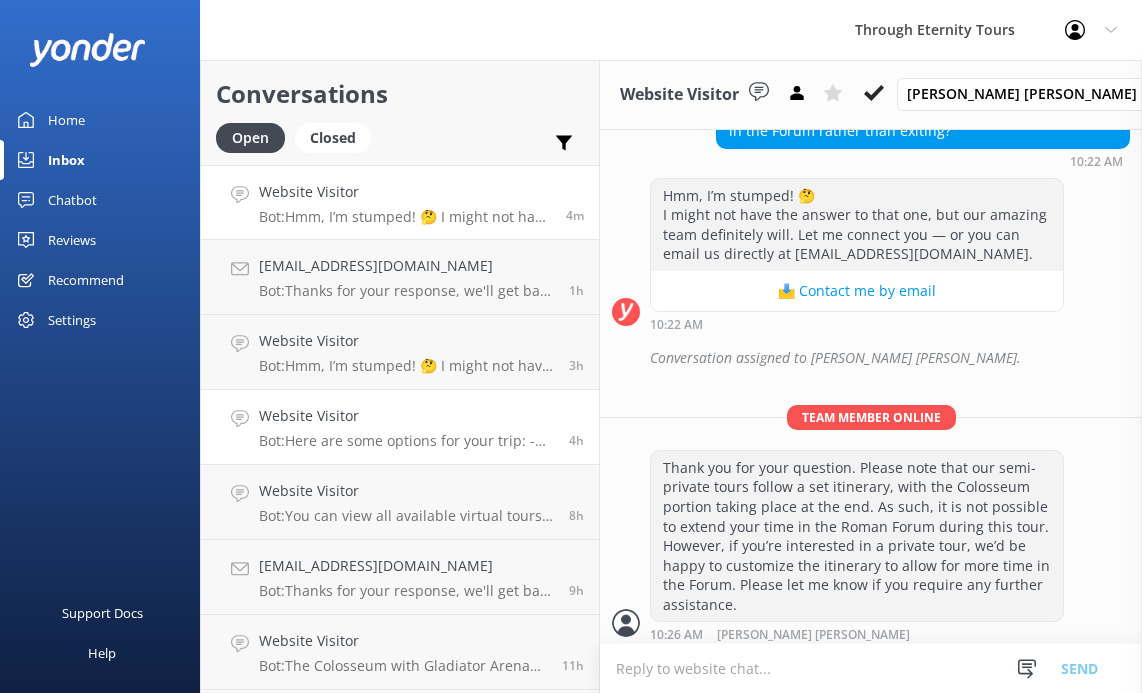 scroll, scrollTop: 147, scrollLeft: 0, axis: vertical 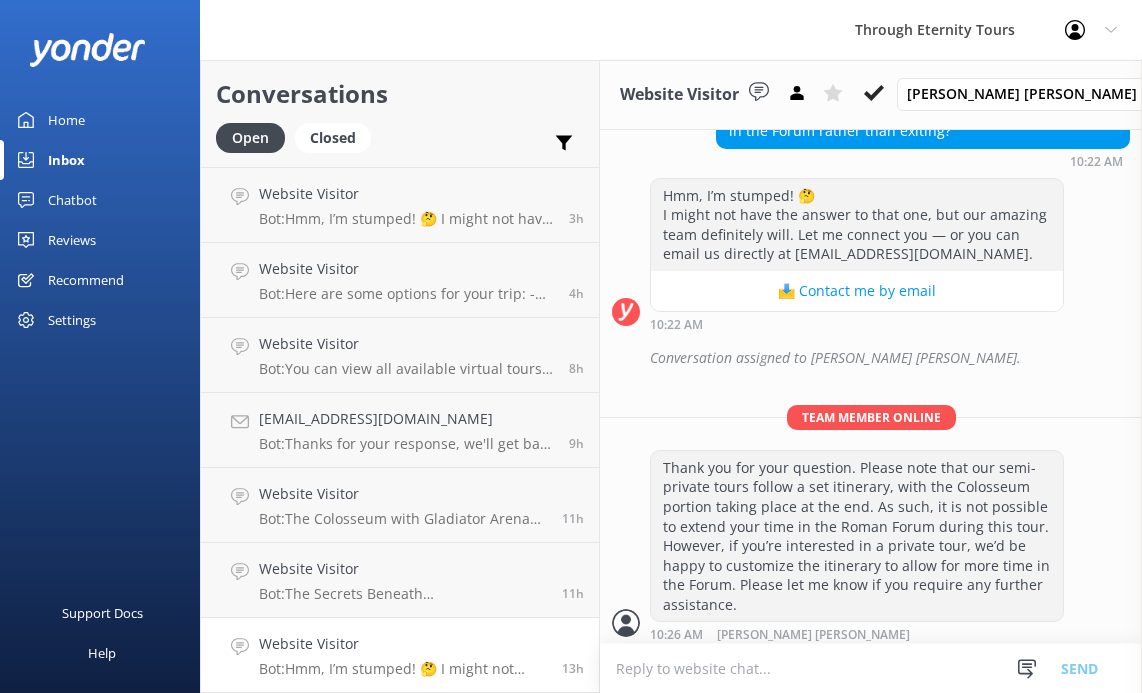 click on "Bot:  Hmm, I’m stumped! 🤔 I might not have the answer to that one, but our amazing team definitely will. Let me connect you — or you can email us directly at [EMAIL_ADDRESS][DOMAIN_NAME]." at bounding box center [403, 669] 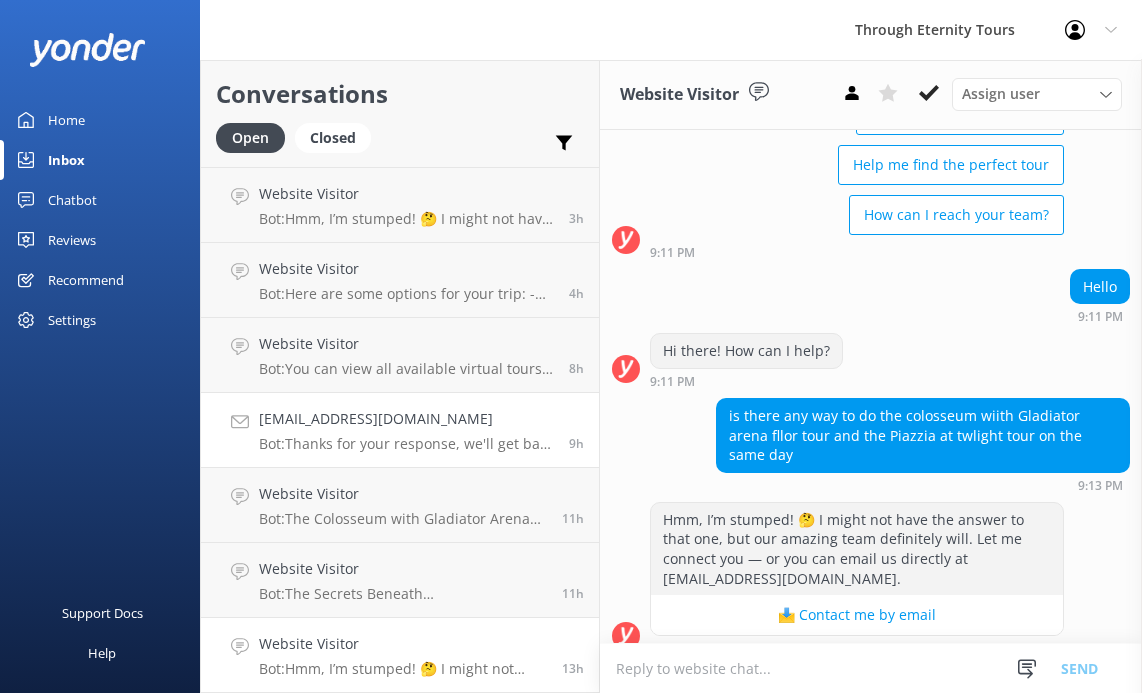 scroll, scrollTop: 182, scrollLeft: 0, axis: vertical 